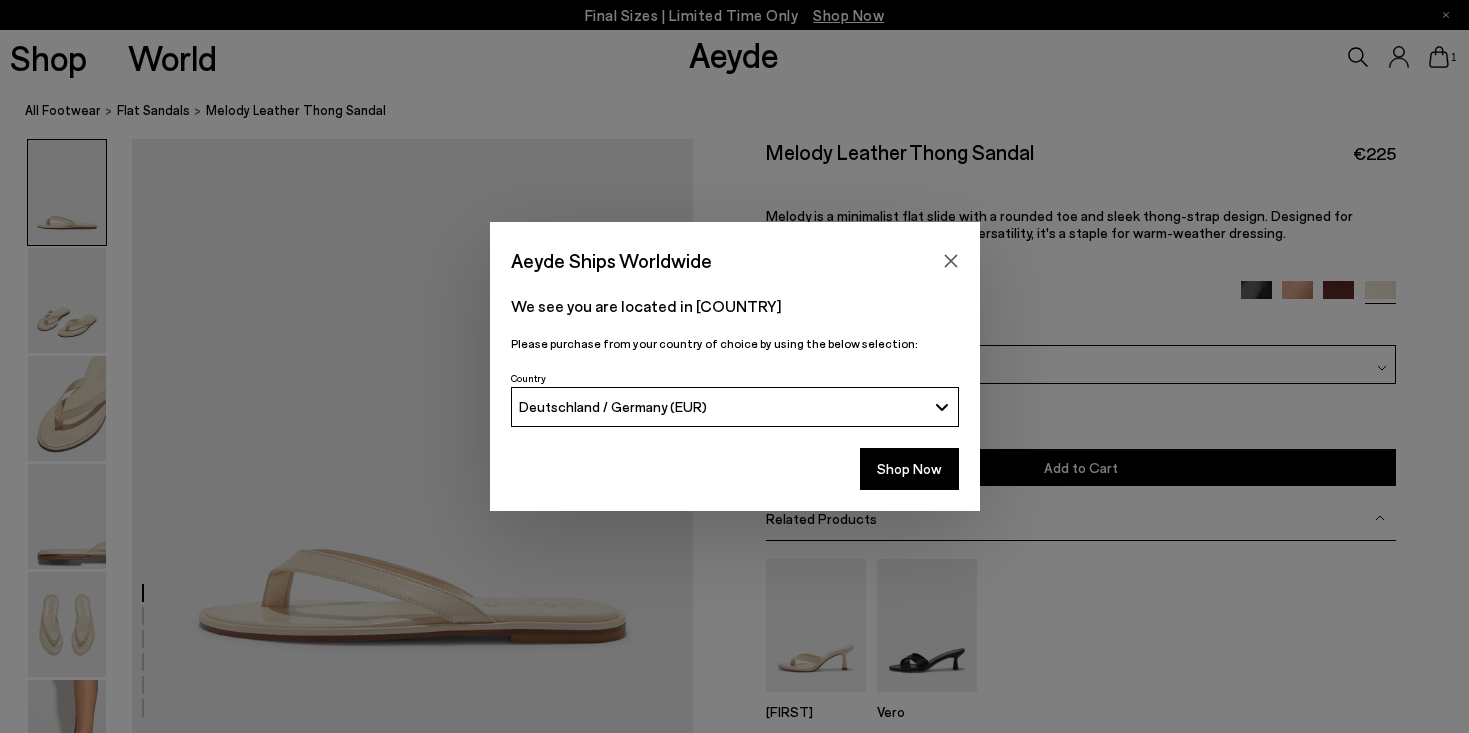 scroll, scrollTop: 0, scrollLeft: 0, axis: both 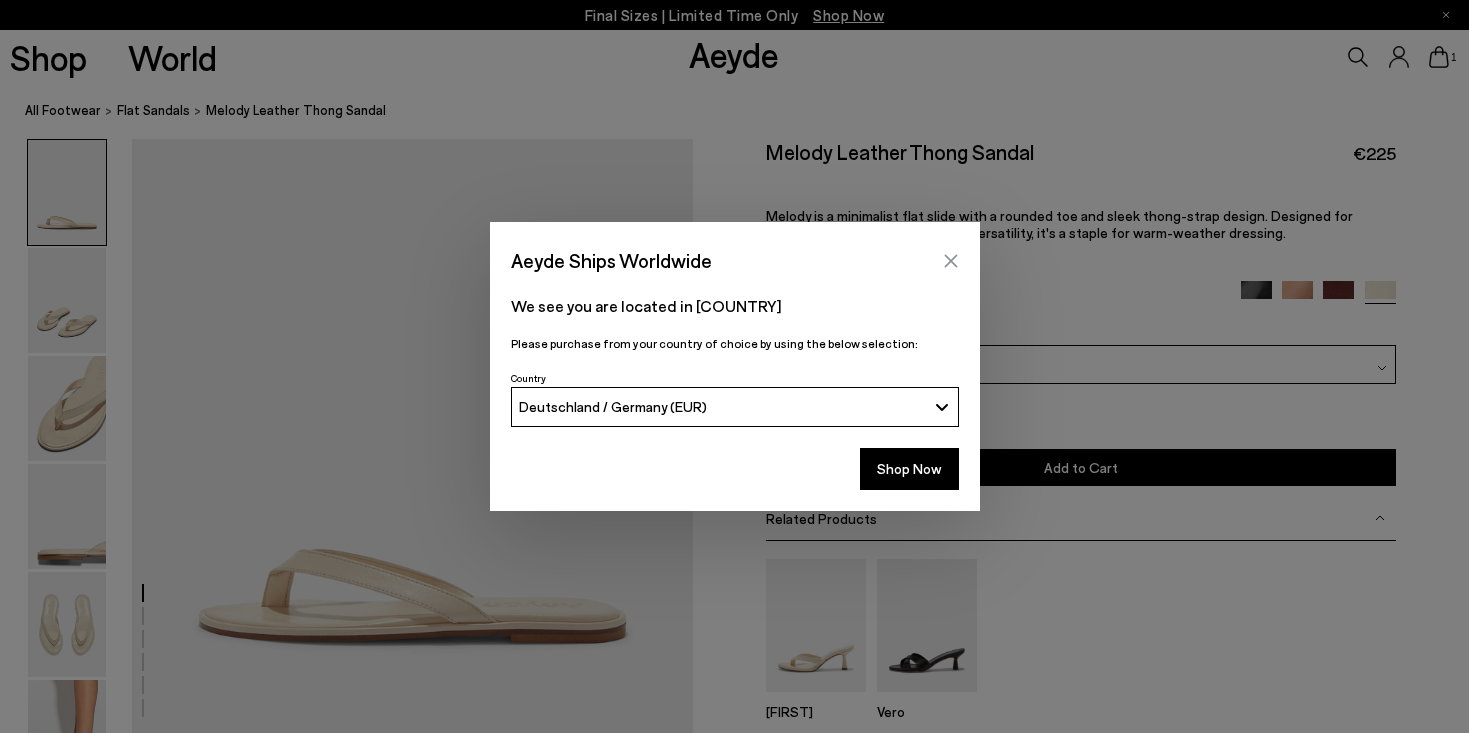 click 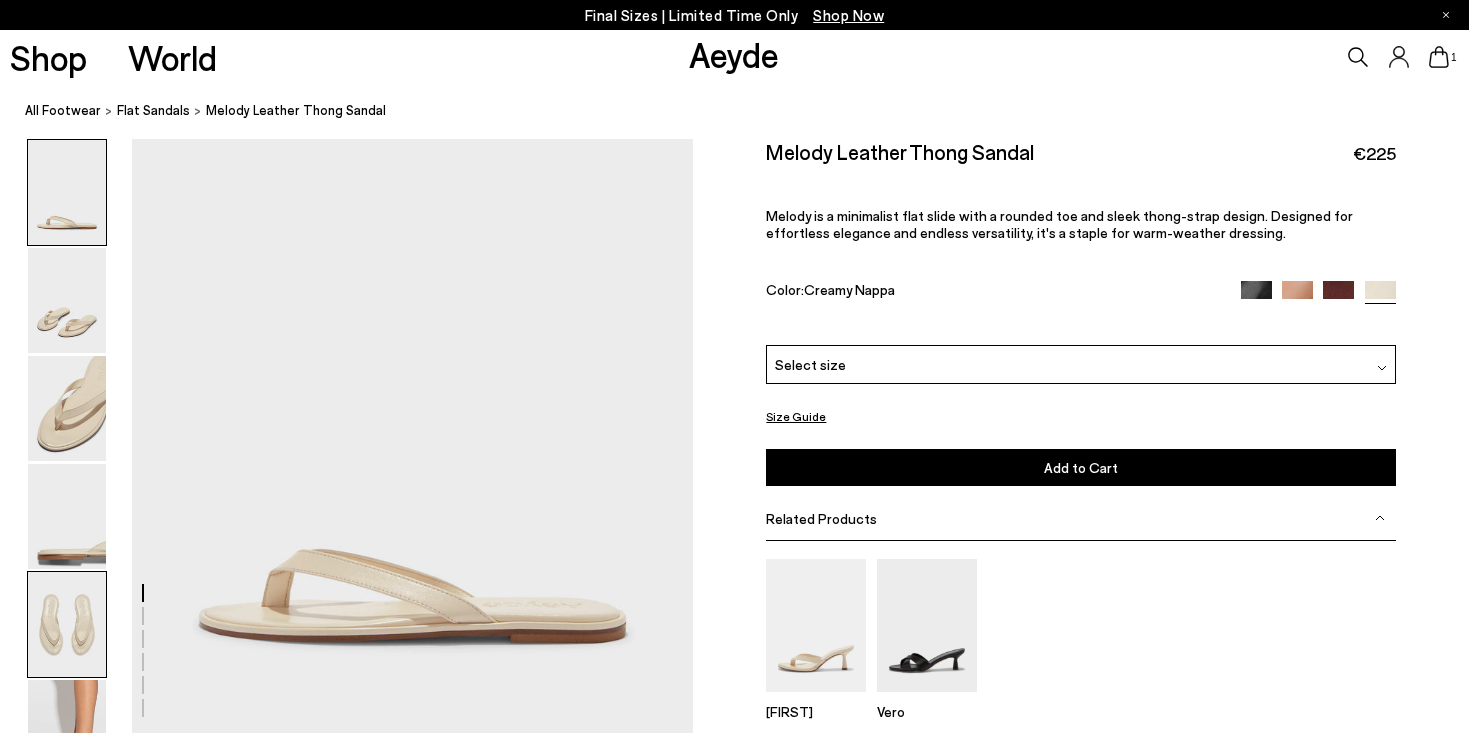 click at bounding box center (67, 624) 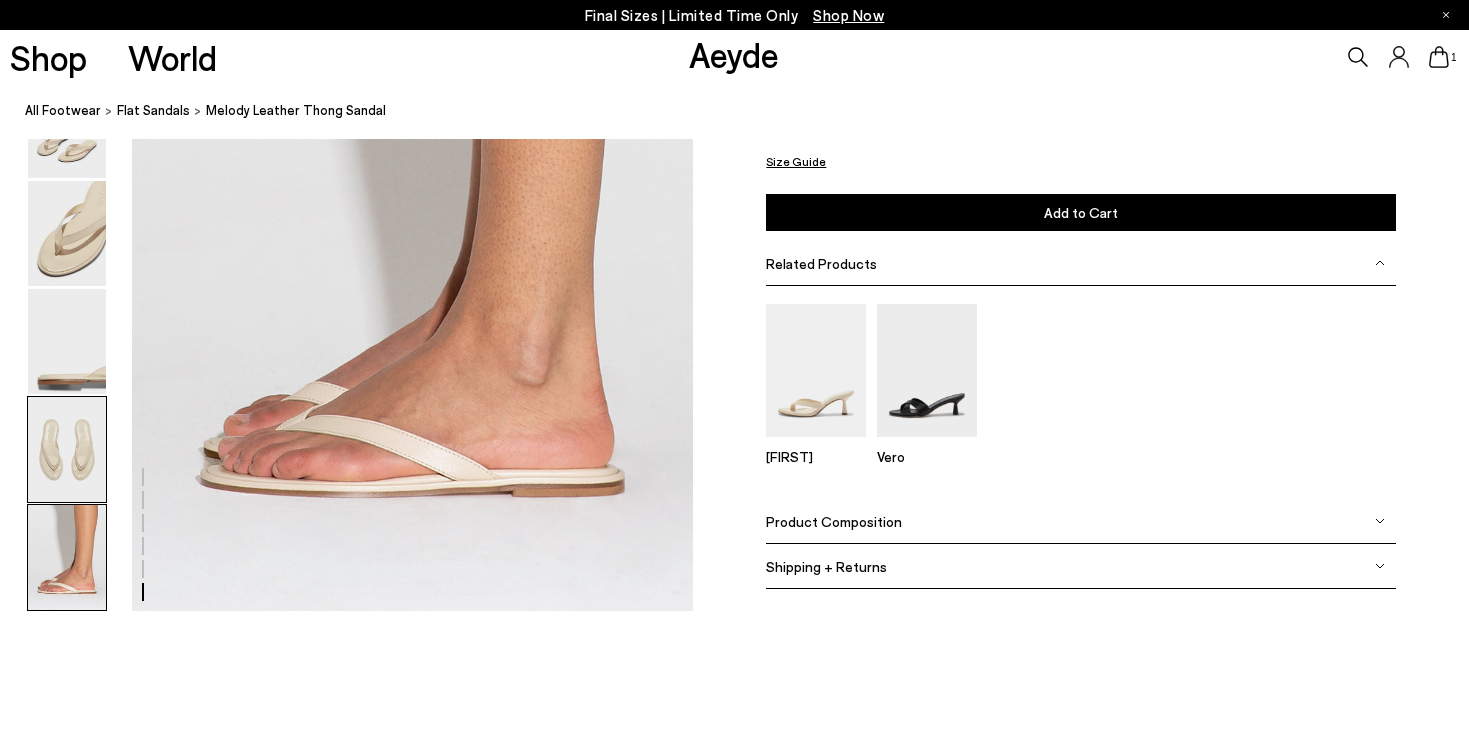 scroll, scrollTop: 3922, scrollLeft: 0, axis: vertical 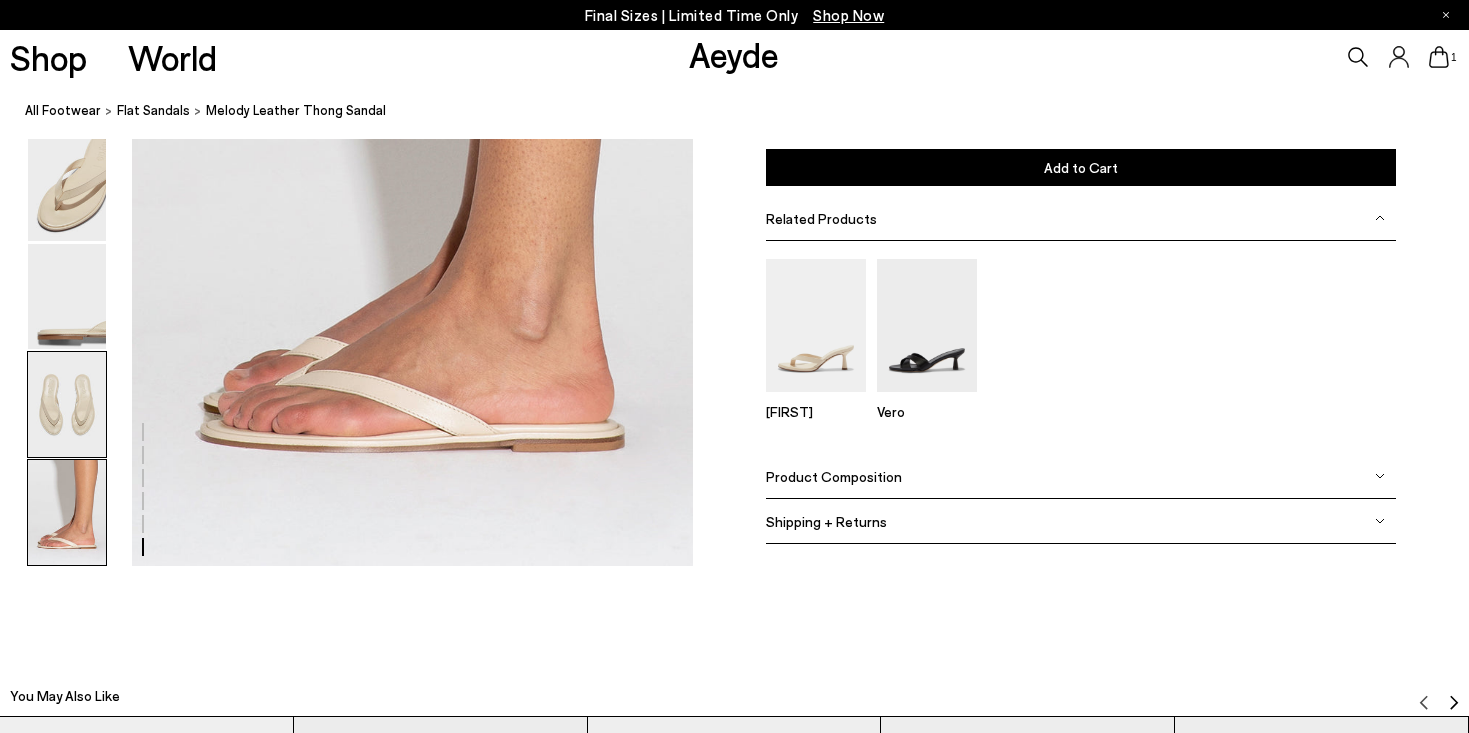 click at bounding box center [67, 404] 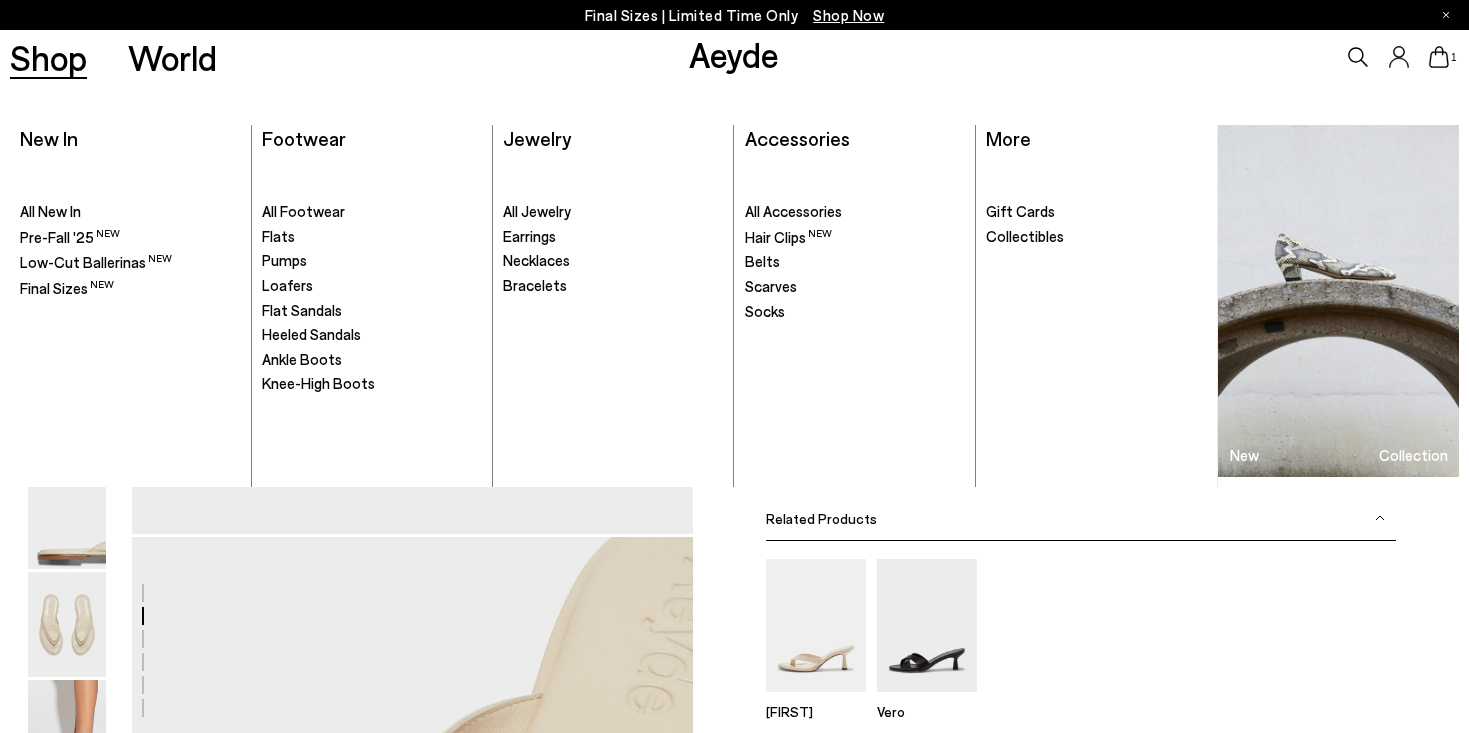 scroll, scrollTop: 824, scrollLeft: 0, axis: vertical 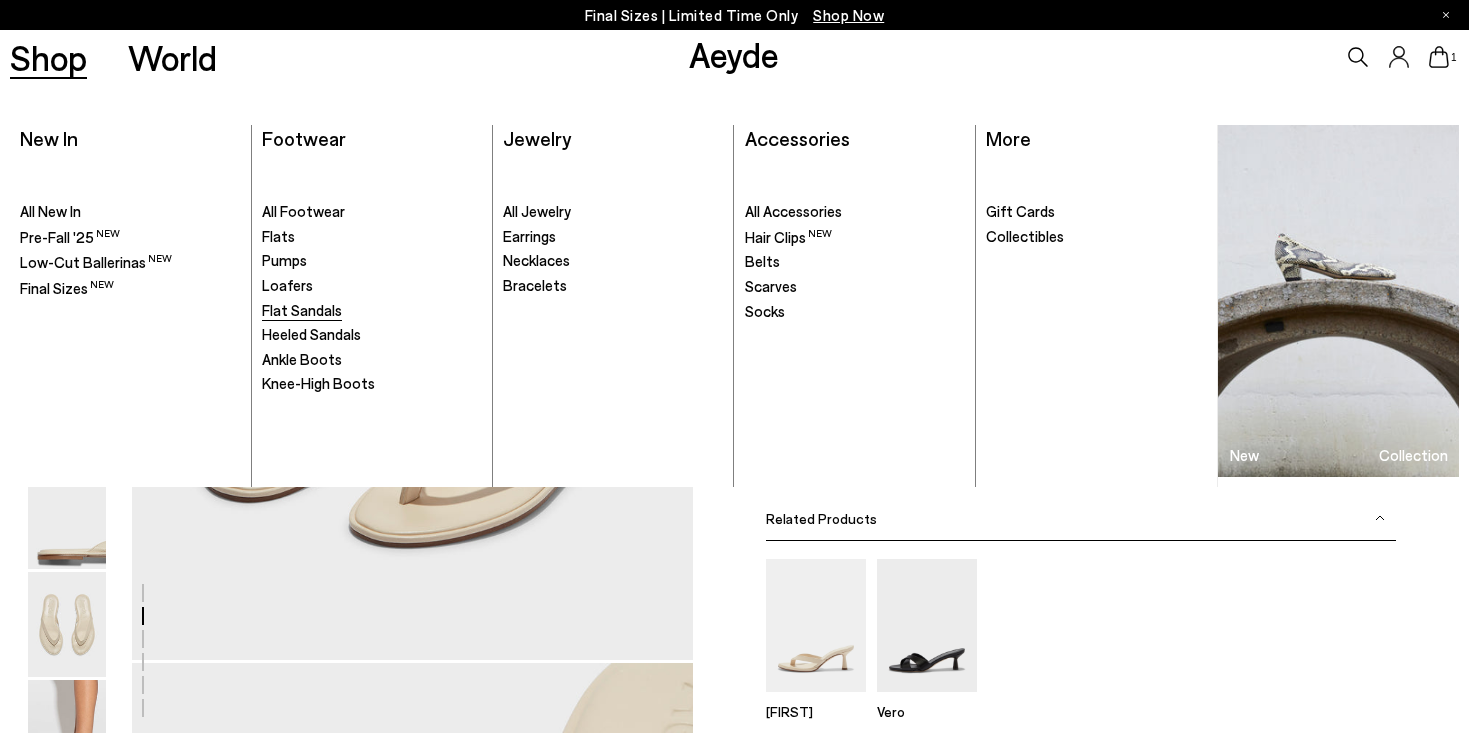 click on "Flat Sandals" at bounding box center (302, 310) 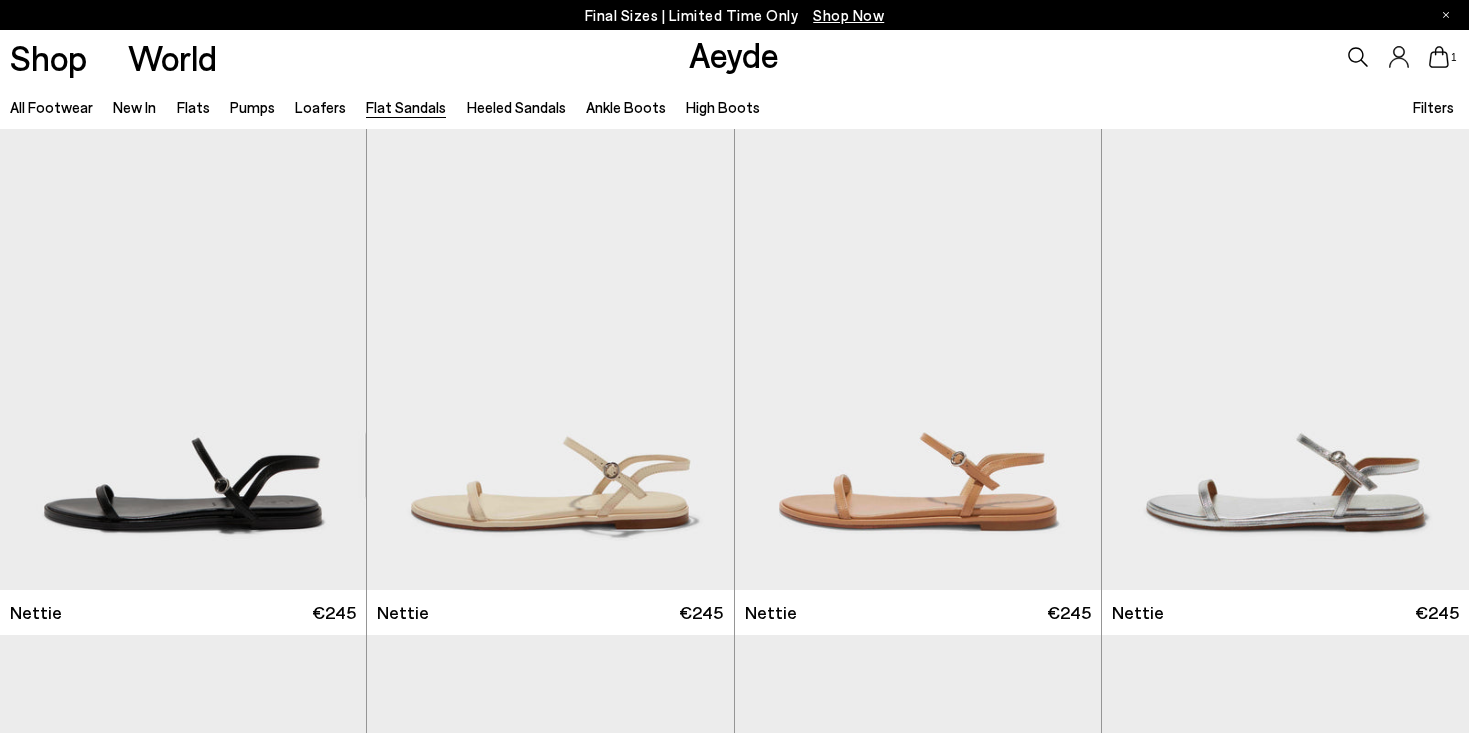 scroll, scrollTop: 0, scrollLeft: 0, axis: both 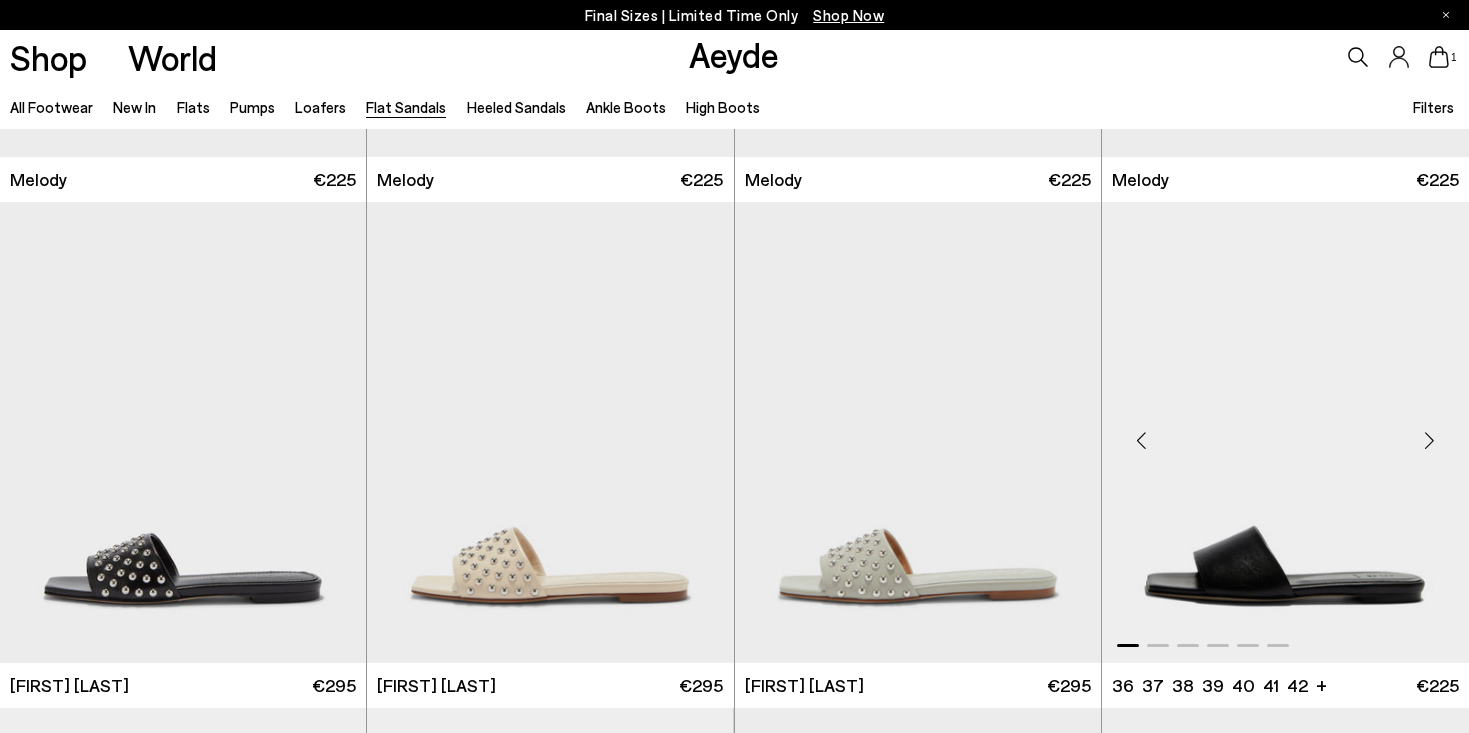 click at bounding box center [1285, 432] 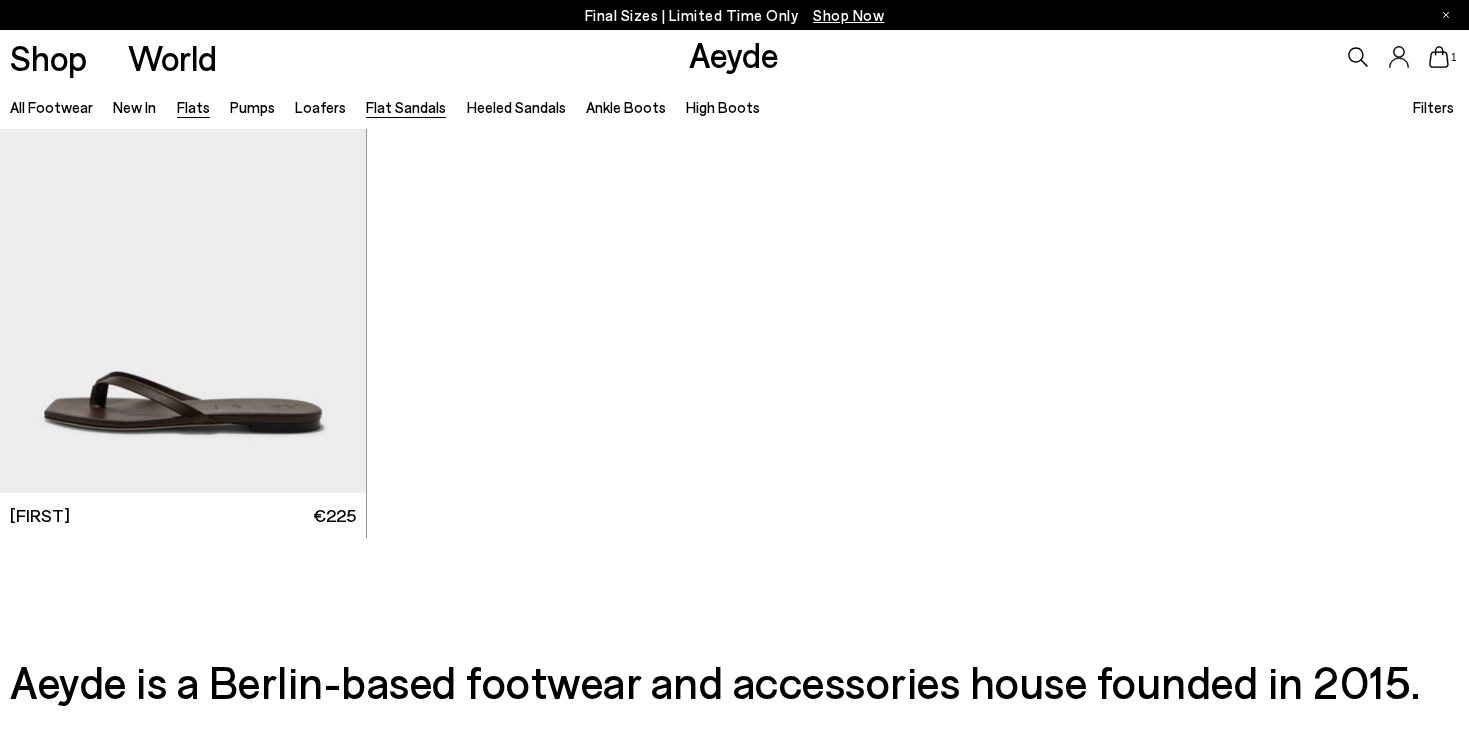 click on "Flats" at bounding box center (193, 107) 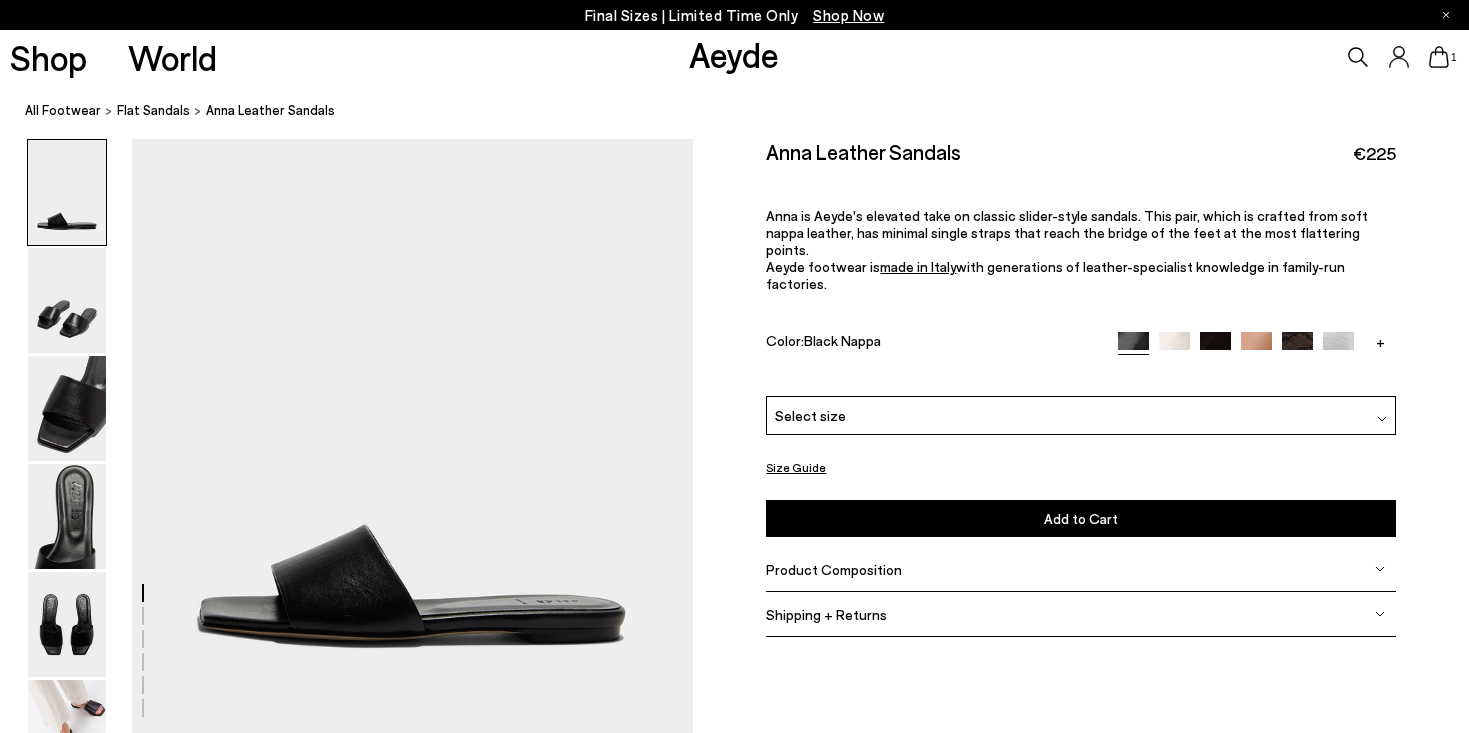 scroll, scrollTop: 0, scrollLeft: 0, axis: both 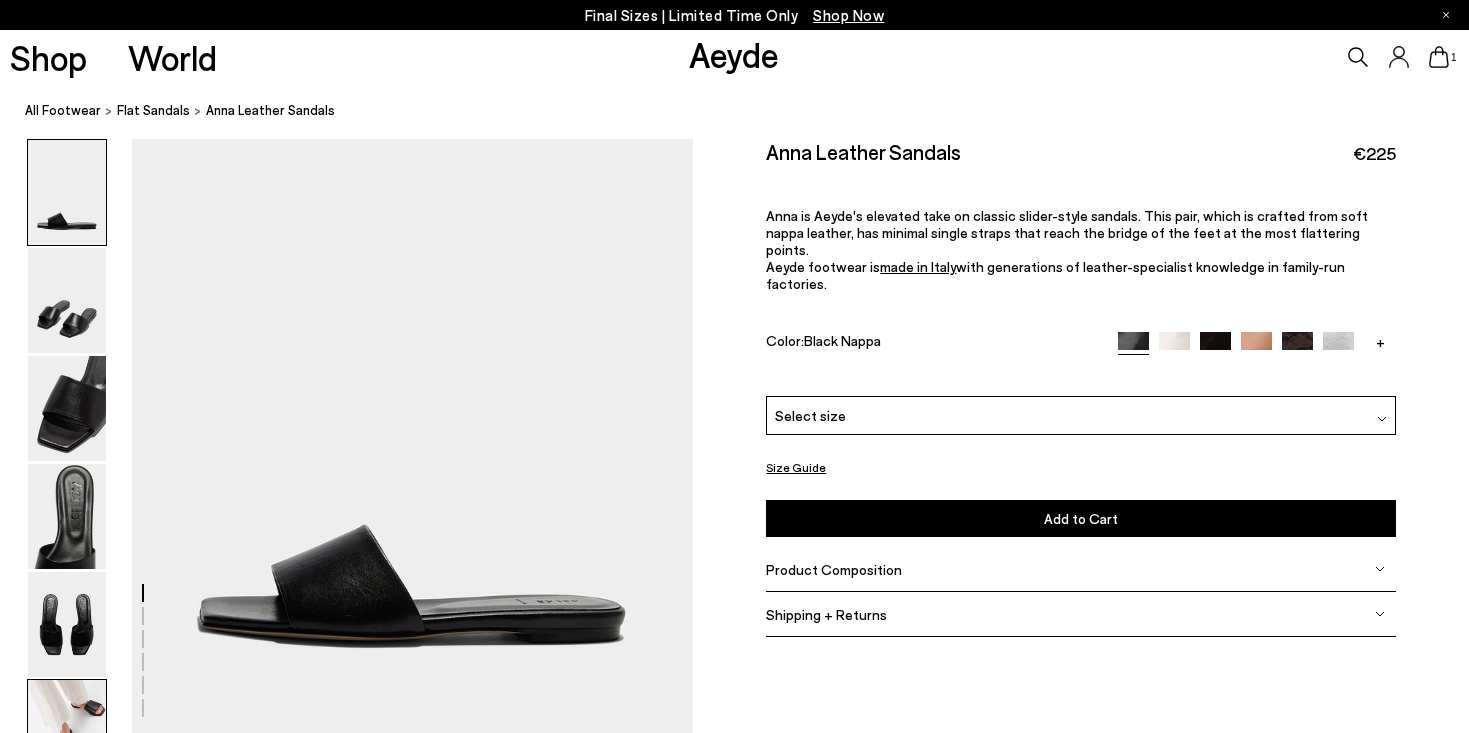 click at bounding box center (67, 732) 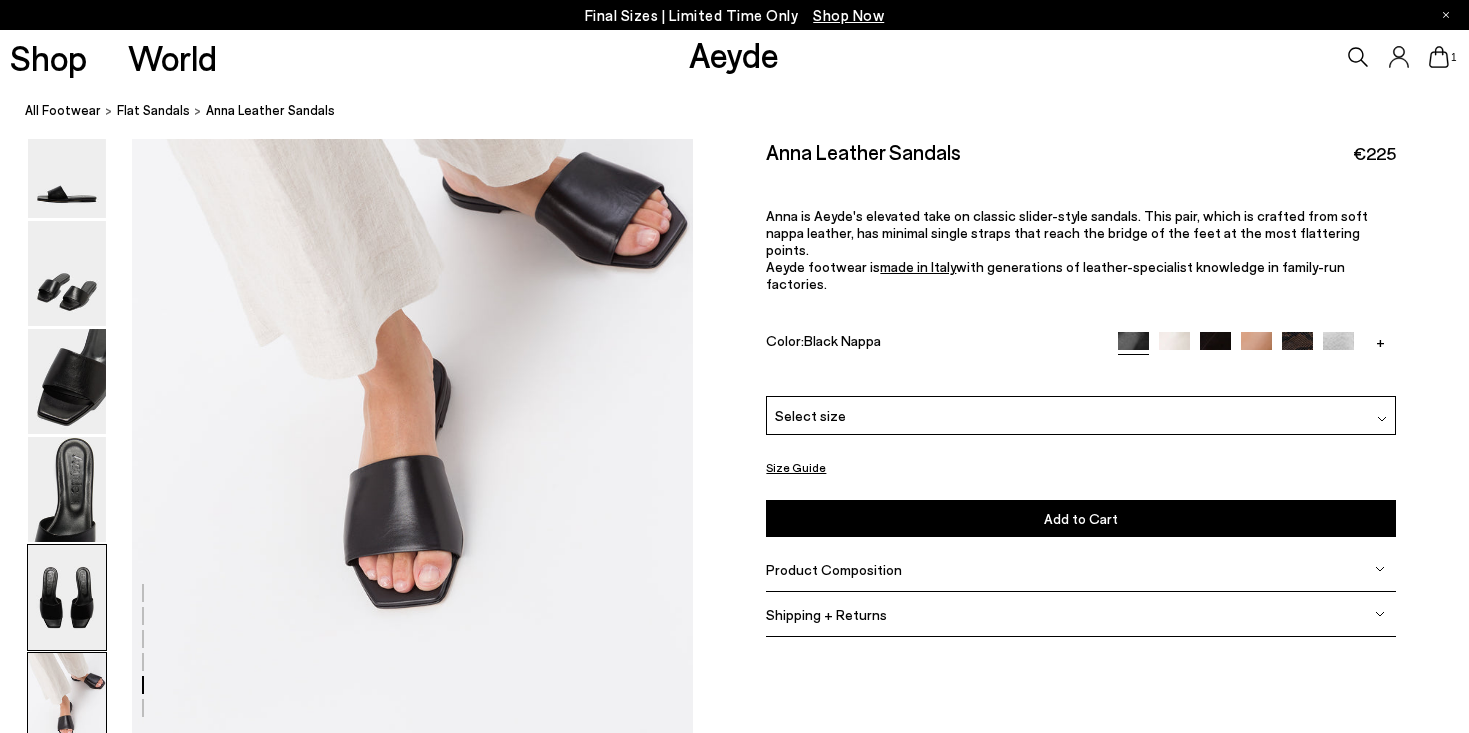 scroll, scrollTop: 3739, scrollLeft: 0, axis: vertical 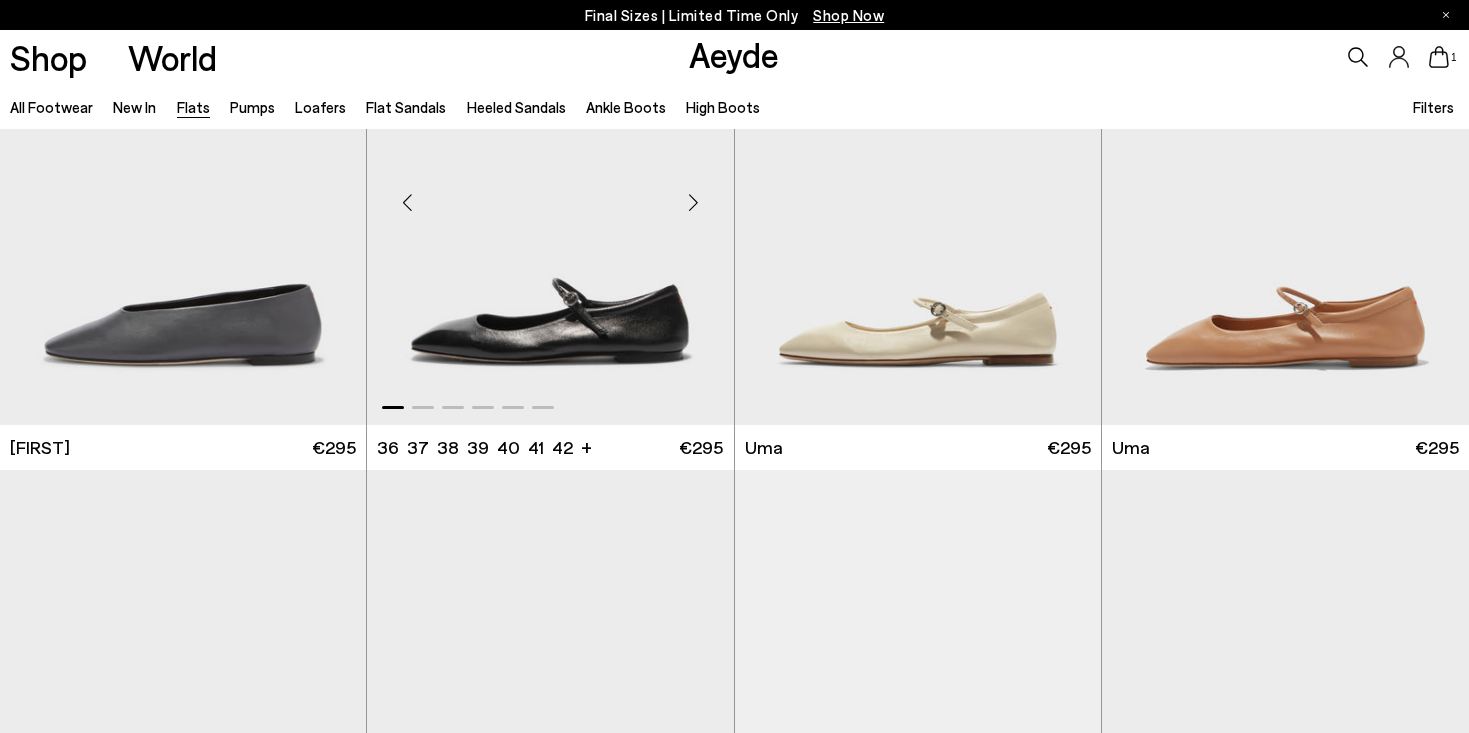 click at bounding box center (550, 195) 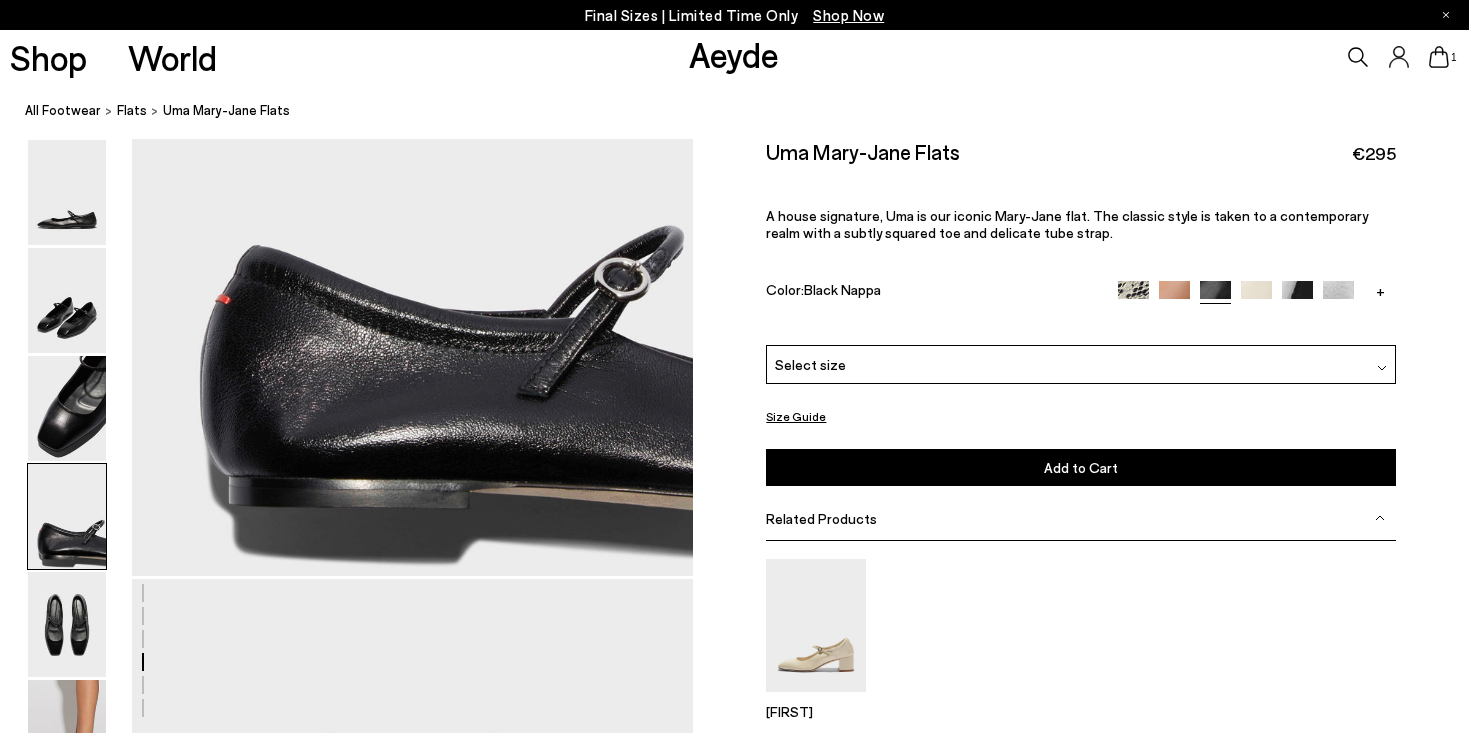 scroll, scrollTop: 2369, scrollLeft: 1, axis: both 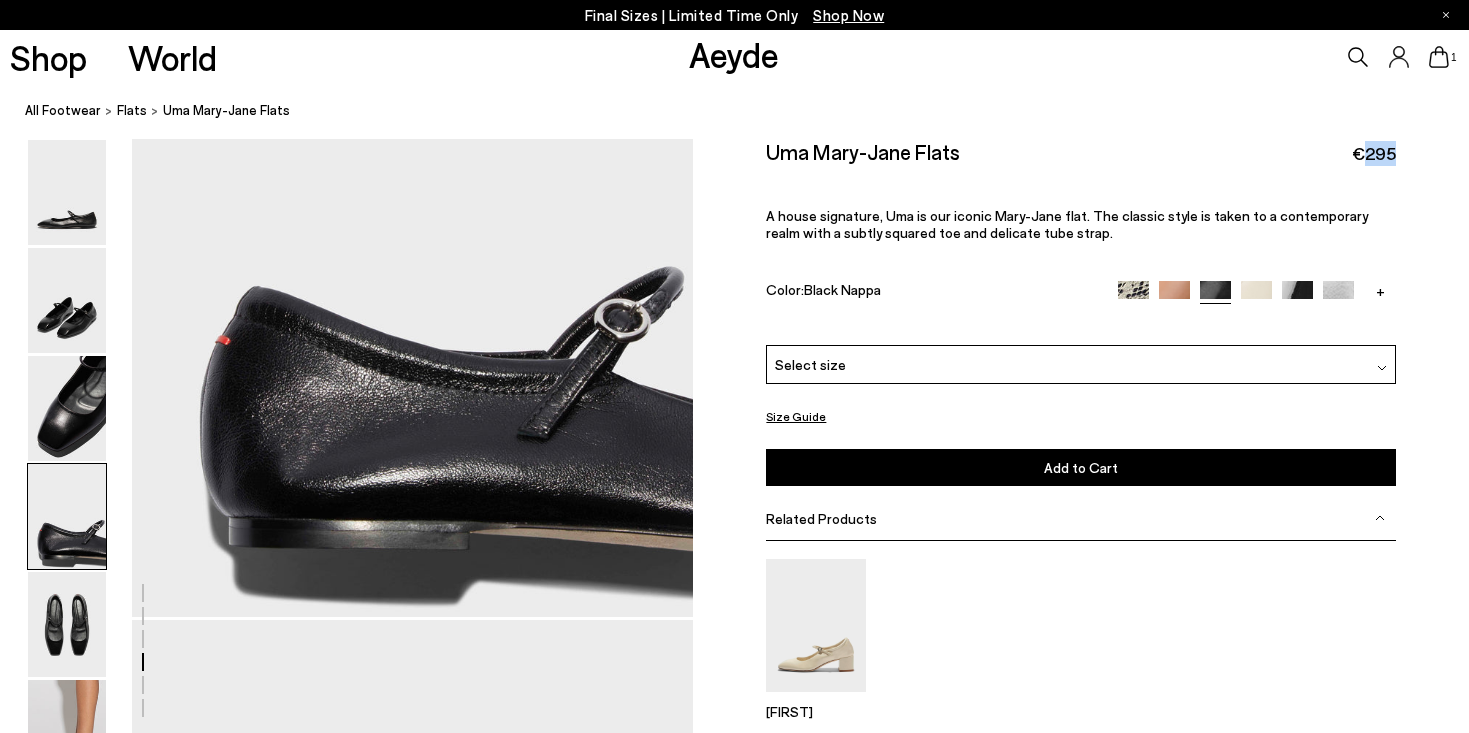 drag, startPoint x: 1368, startPoint y: 156, endPoint x: 1422, endPoint y: 158, distance: 54.037025 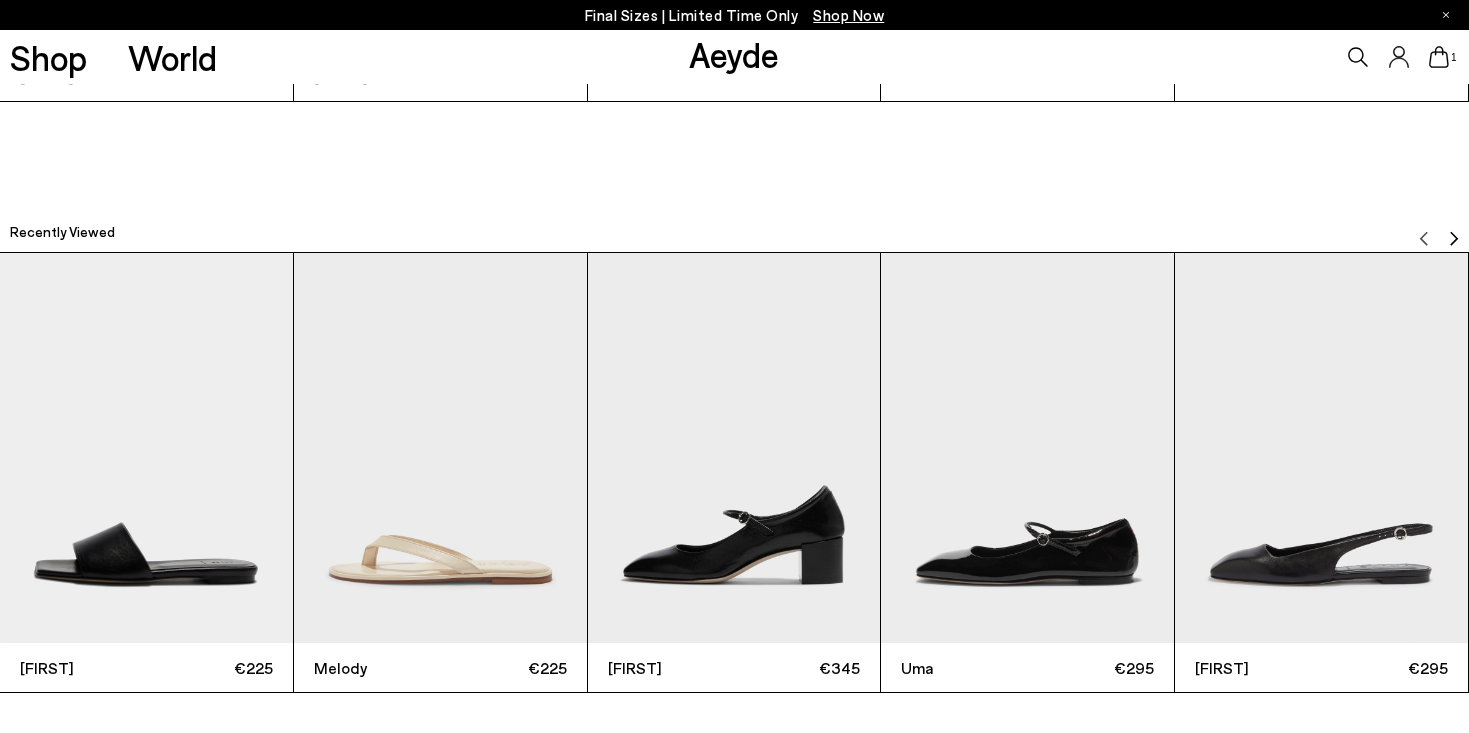 scroll, scrollTop: 4977, scrollLeft: 74, axis: both 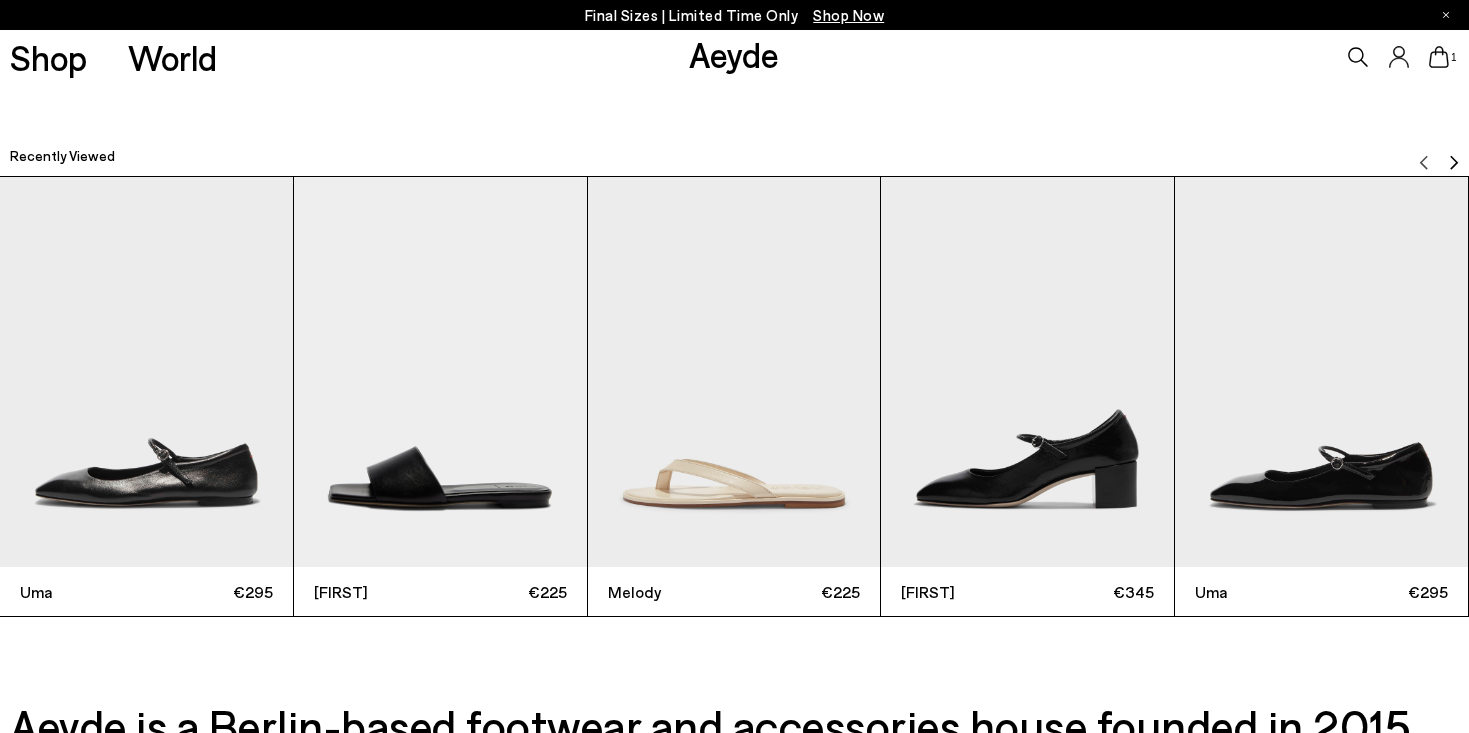 click at bounding box center (440, 372) 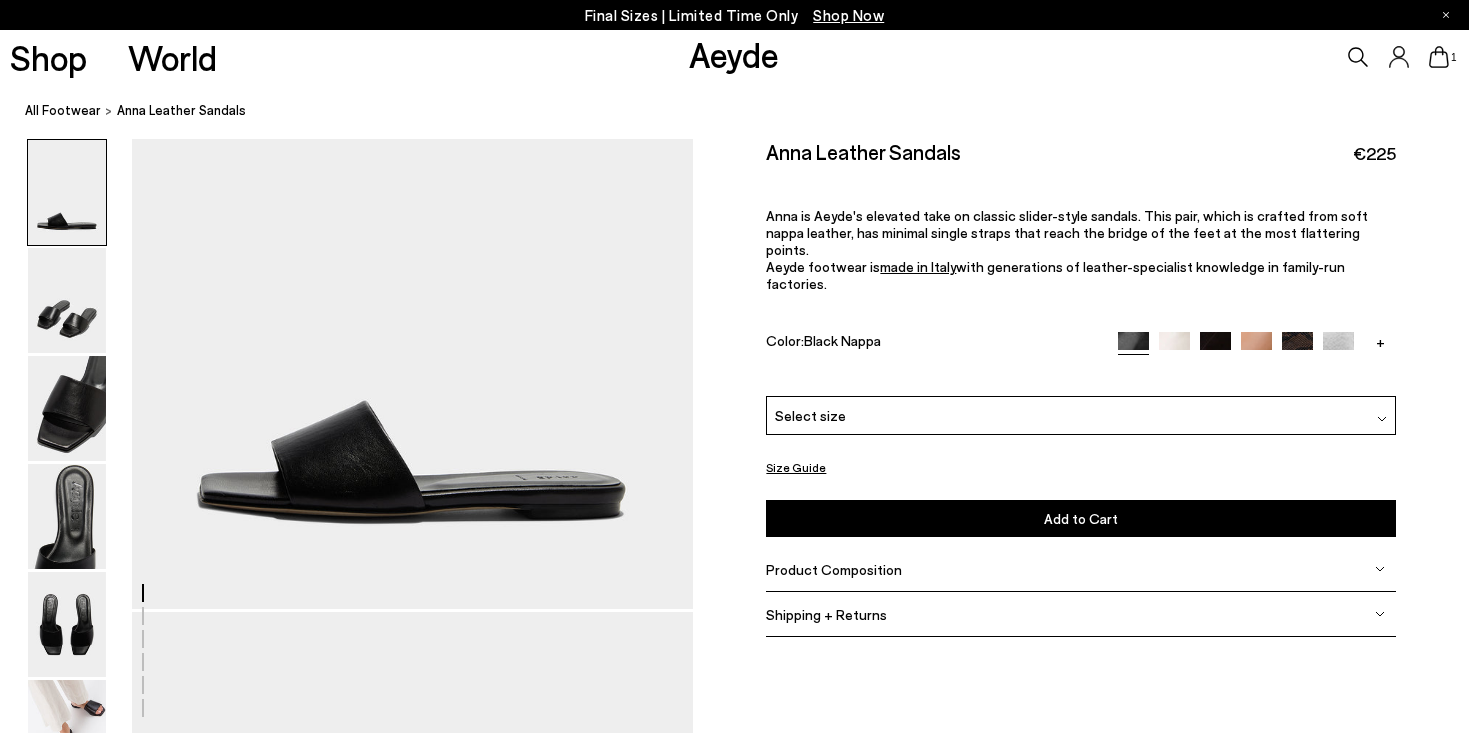 scroll, scrollTop: 265, scrollLeft: 0, axis: vertical 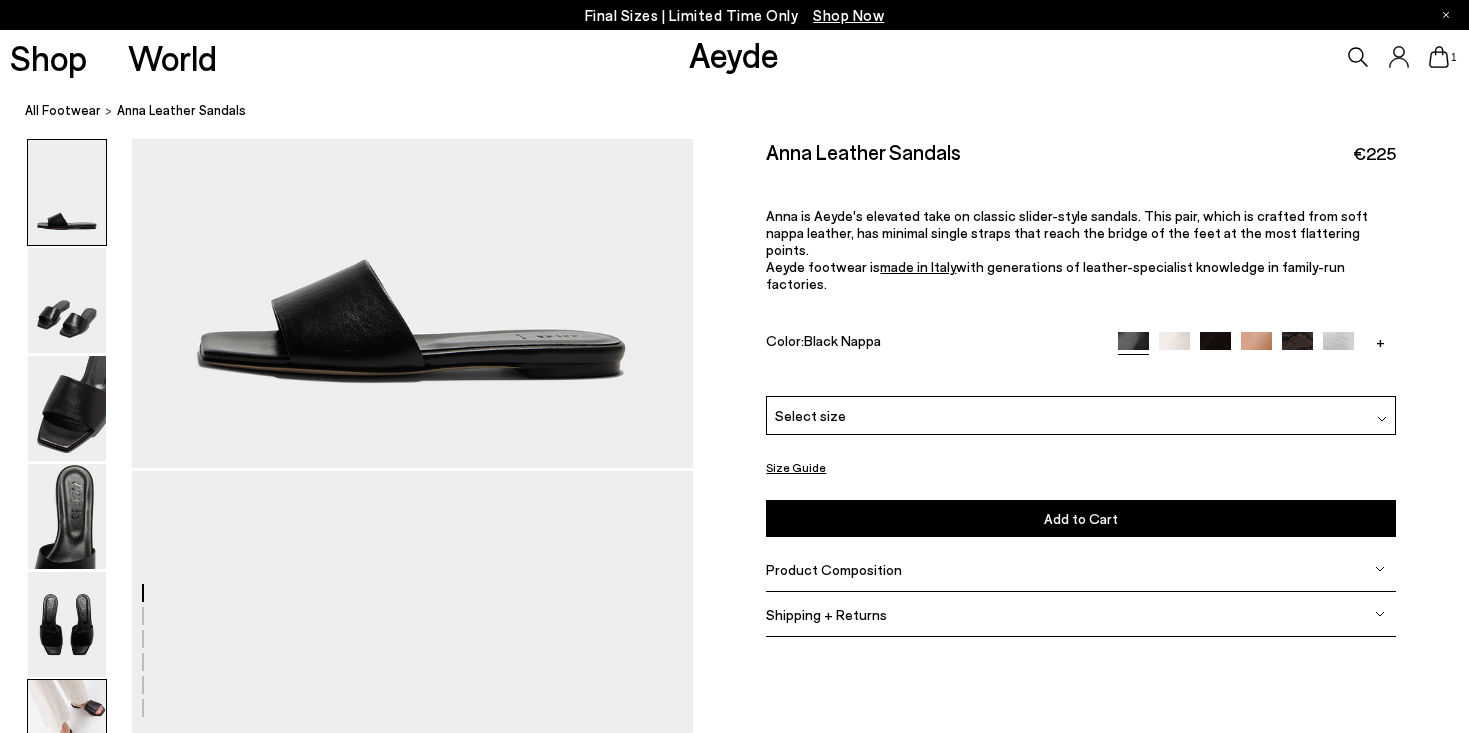 click at bounding box center (67, 732) 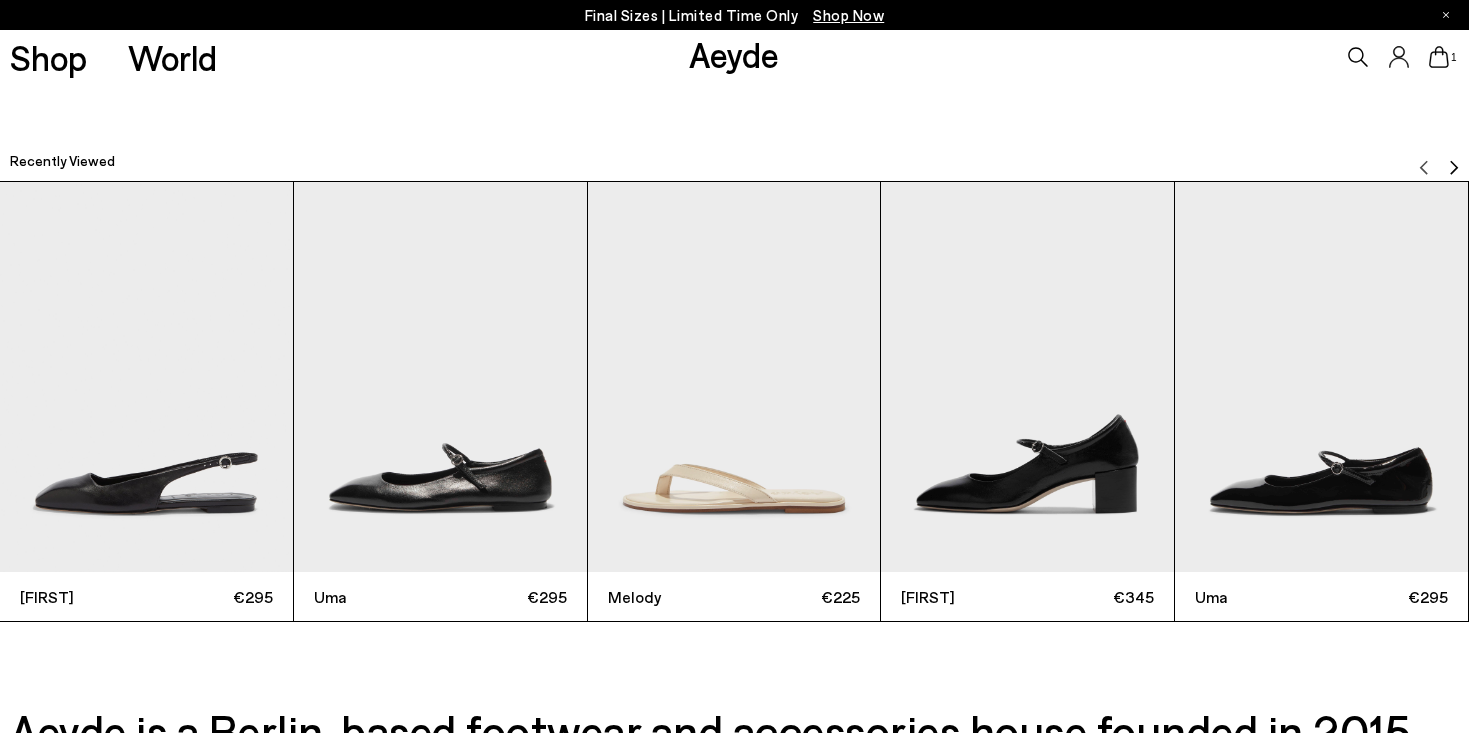 scroll, scrollTop: 5050, scrollLeft: 2, axis: both 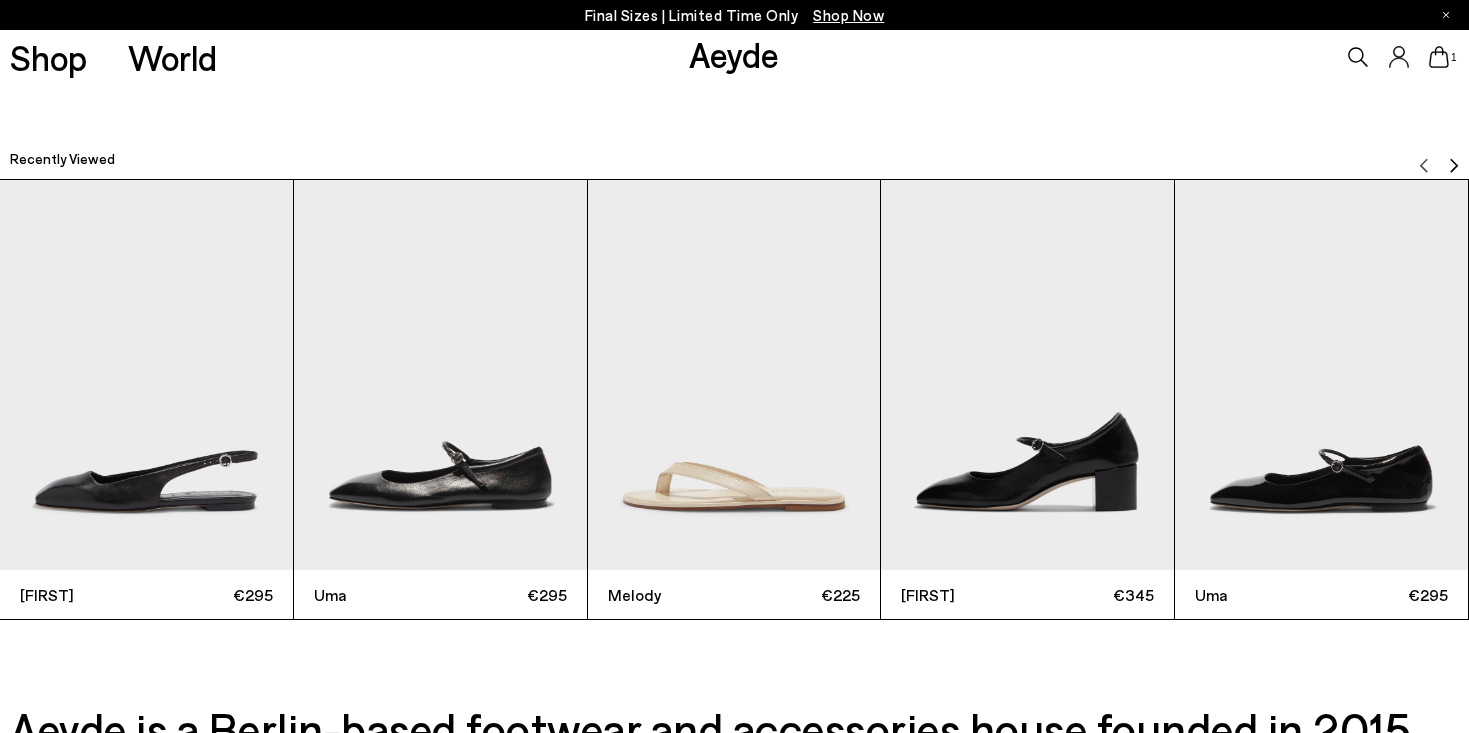 click at bounding box center (734, 375) 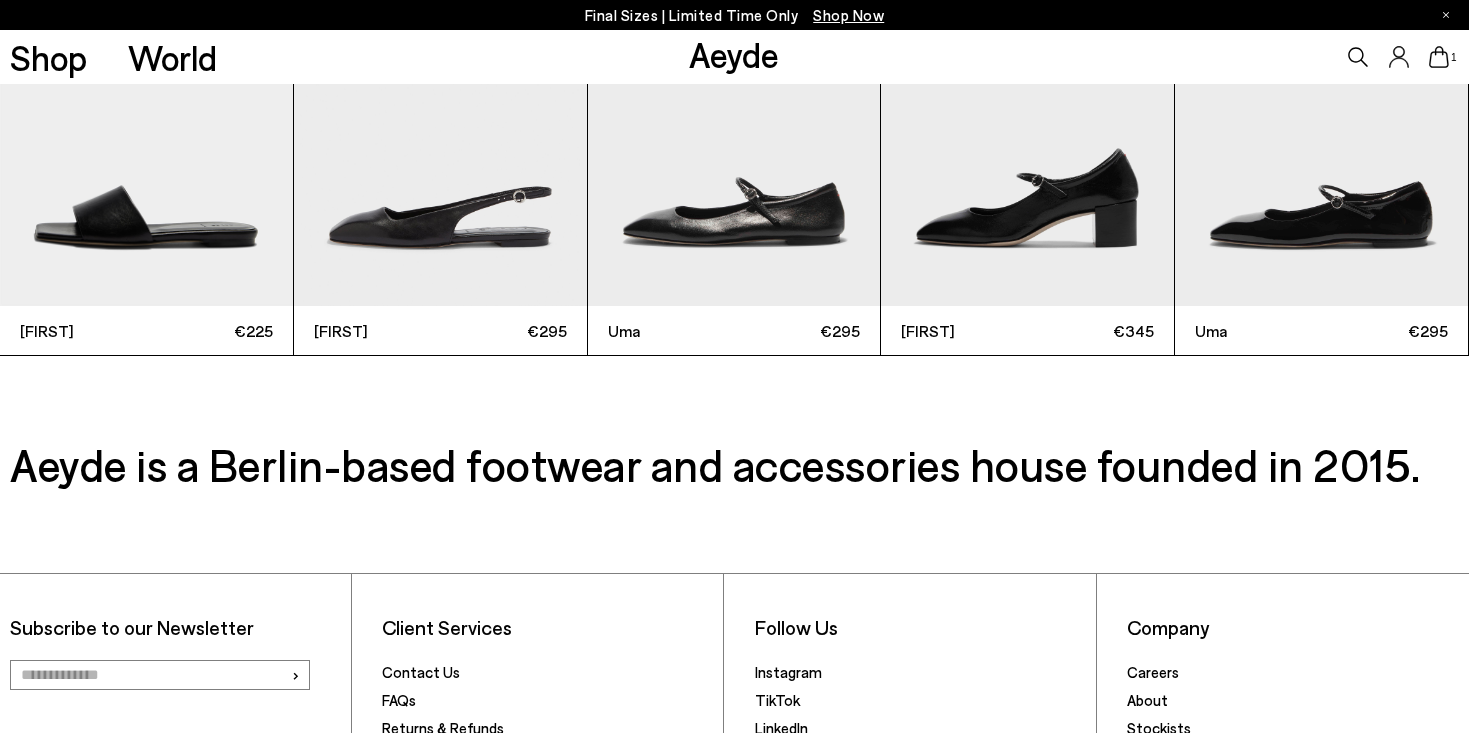 scroll, scrollTop: 5315, scrollLeft: 6, axis: both 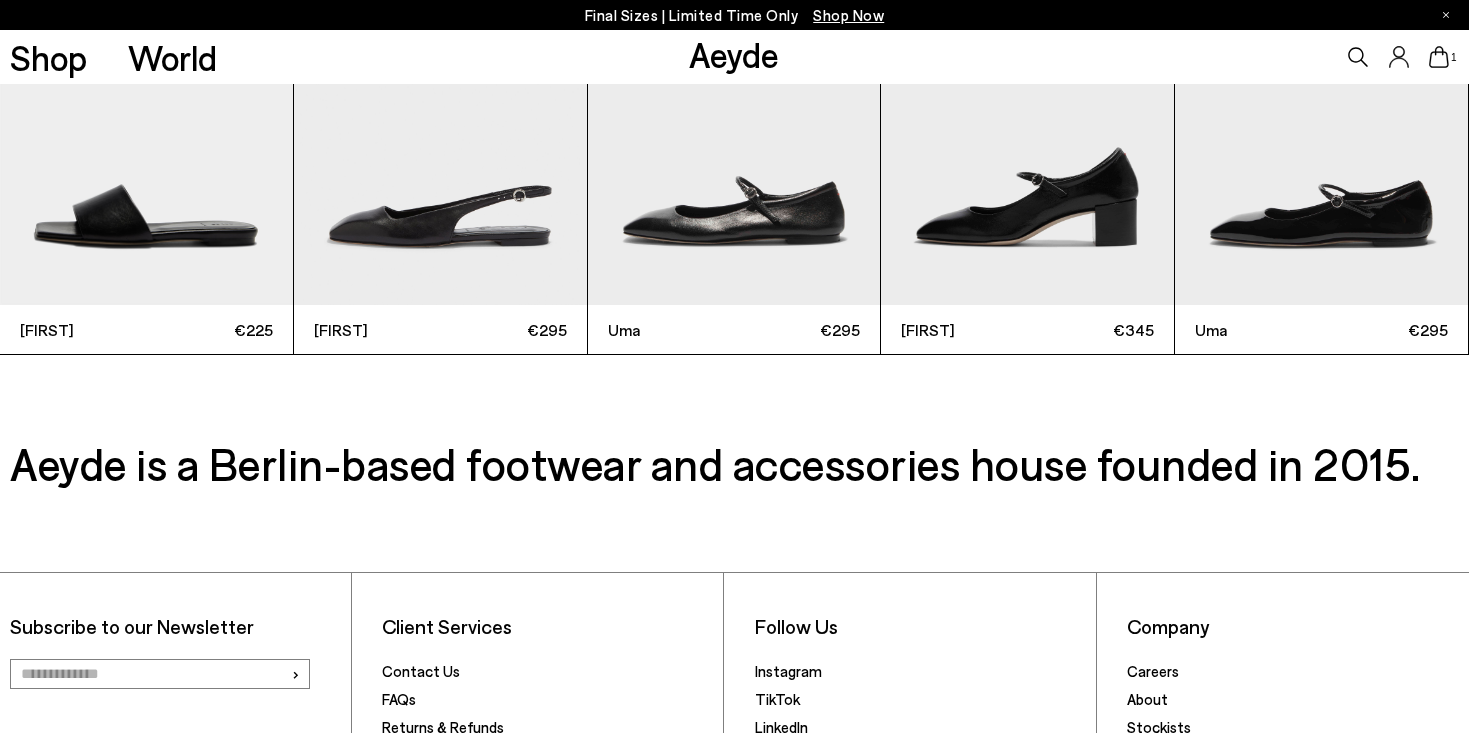 click at bounding box center (734, 110) 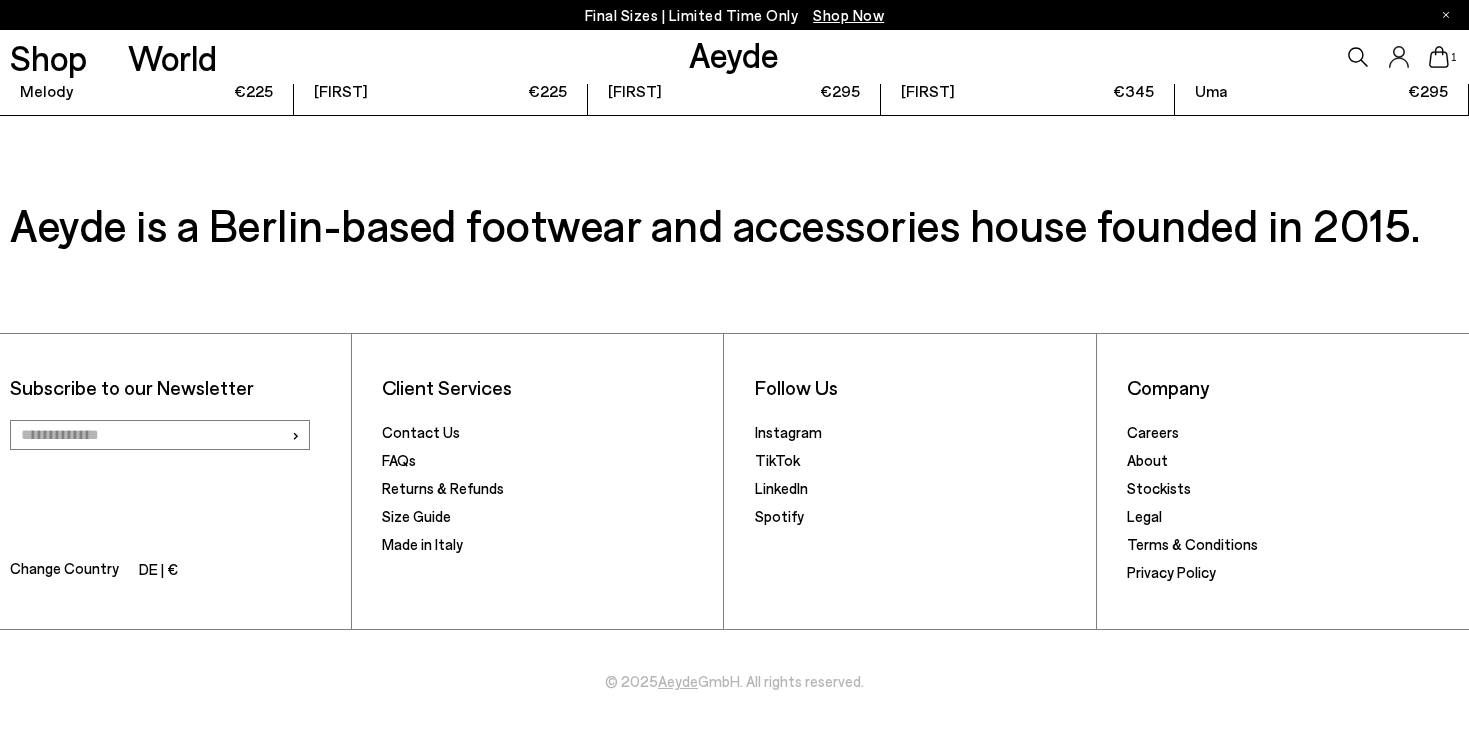 scroll, scrollTop: 5569, scrollLeft: 0, axis: vertical 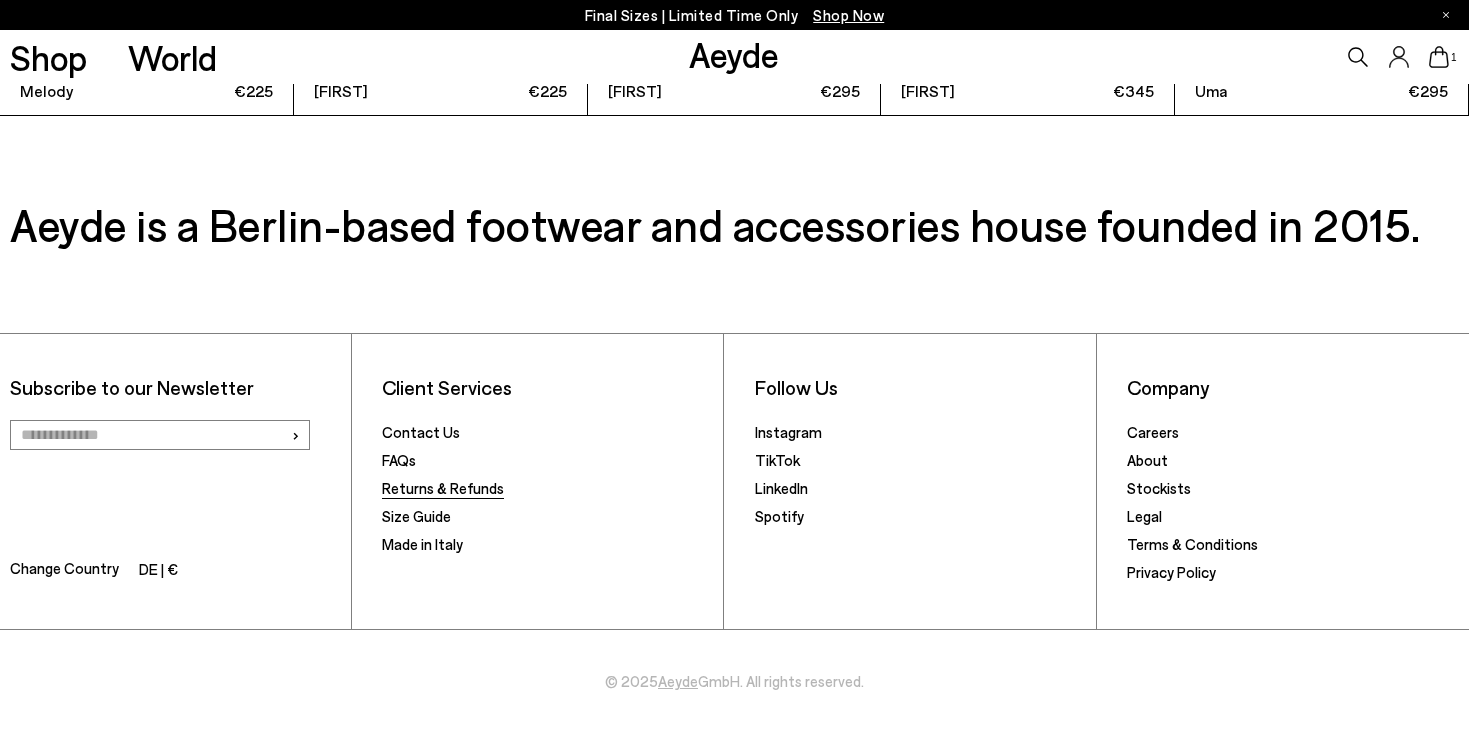 click on "Returns & Refunds" at bounding box center (443, 488) 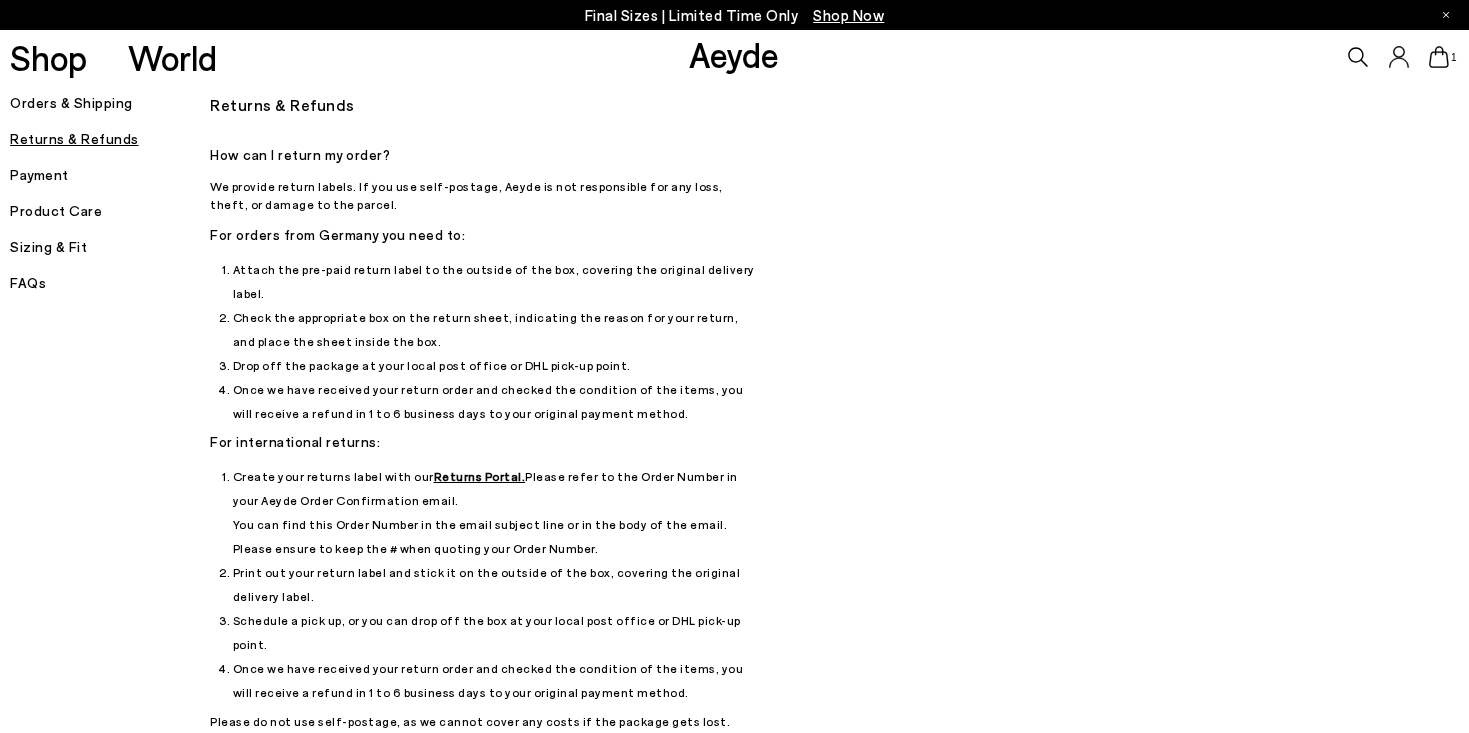 scroll, scrollTop: 0, scrollLeft: 0, axis: both 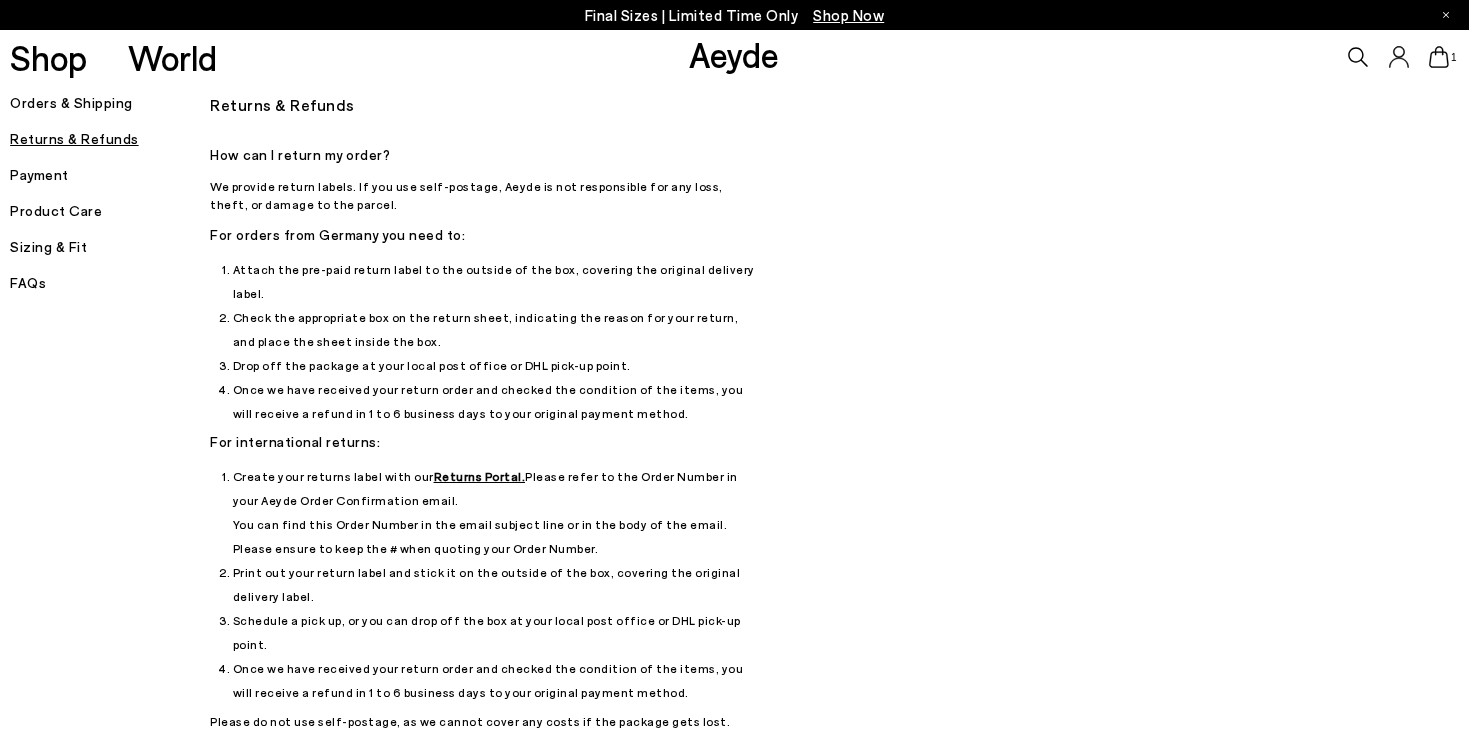 click on "Orders & Shipping" at bounding box center [110, 103] 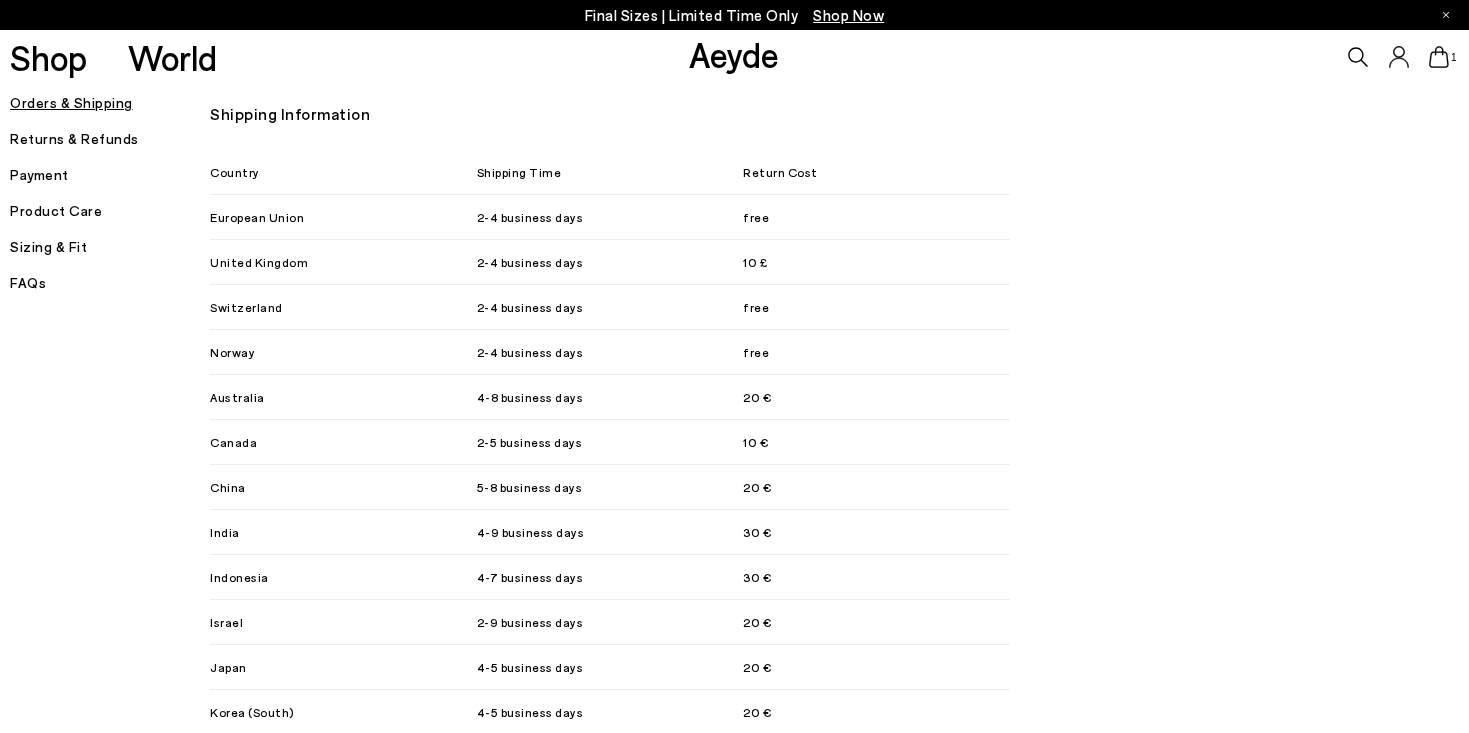 scroll, scrollTop: 1474, scrollLeft: 0, axis: vertical 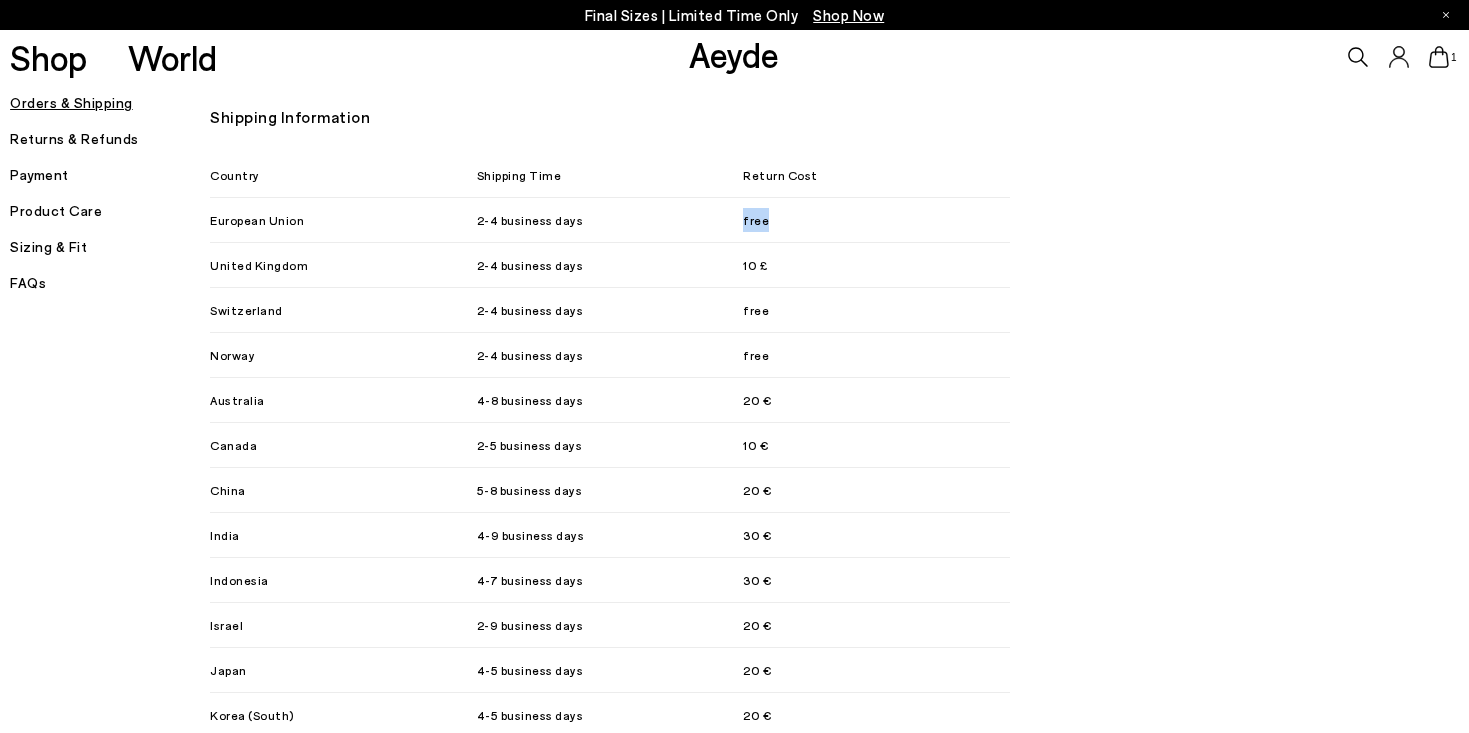 drag, startPoint x: 775, startPoint y: 180, endPoint x: 732, endPoint y: 180, distance: 43 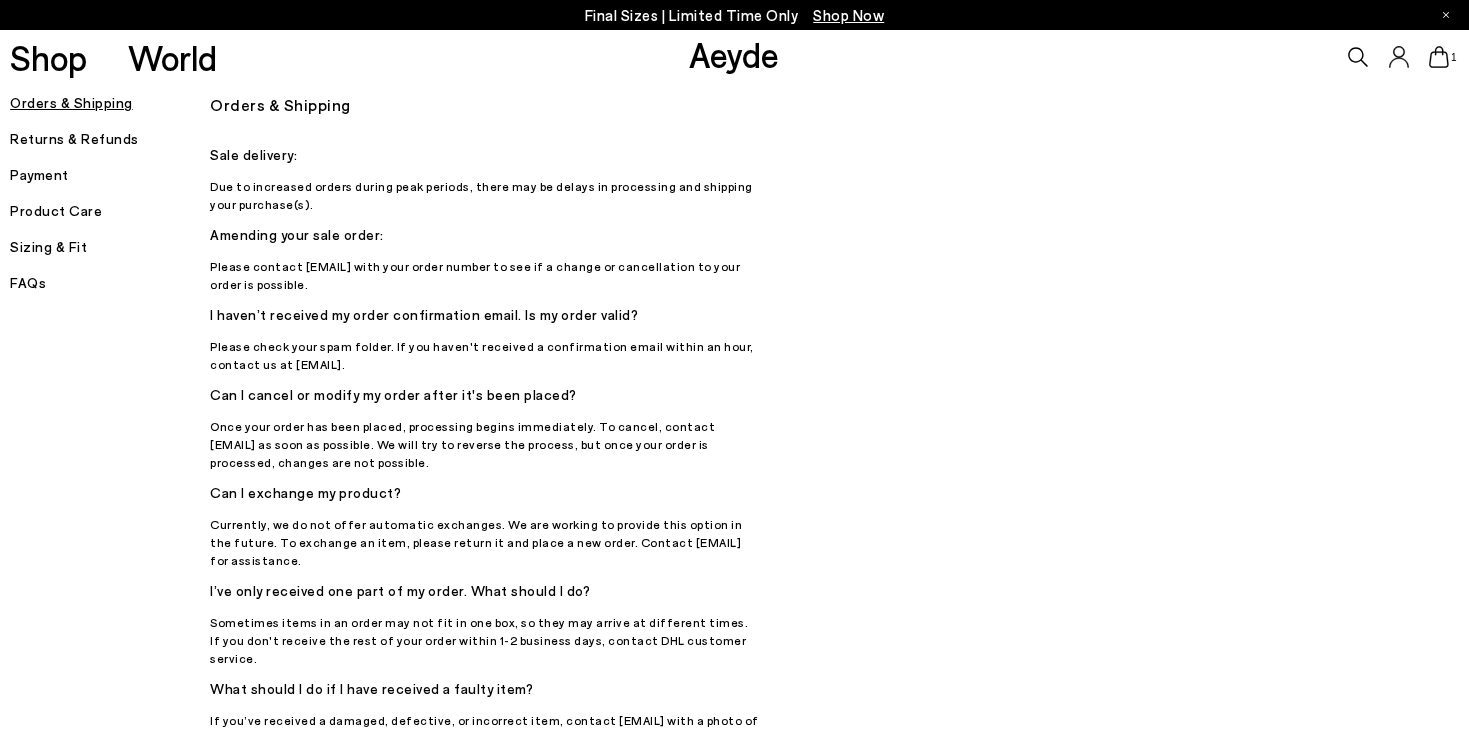 scroll, scrollTop: 0, scrollLeft: 0, axis: both 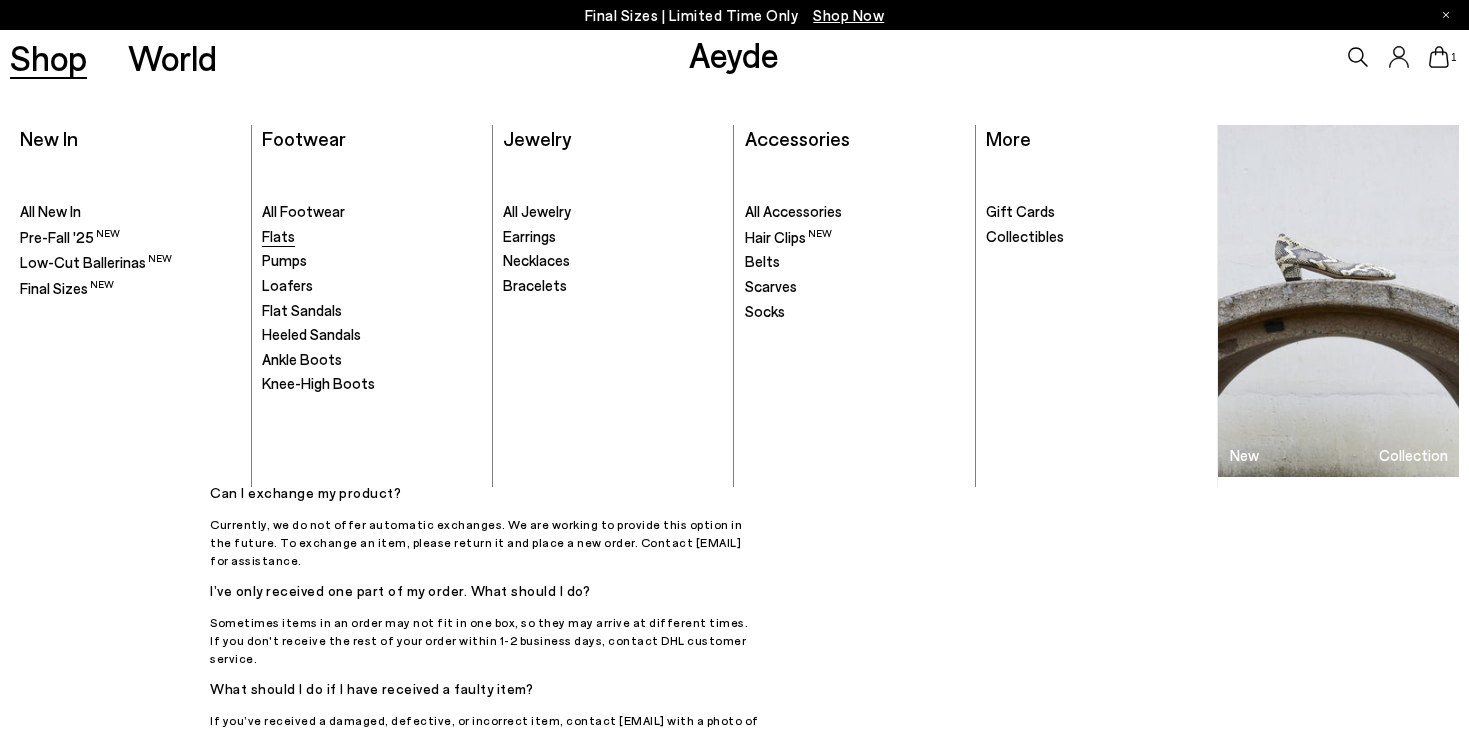 click on "Flats" at bounding box center (278, 236) 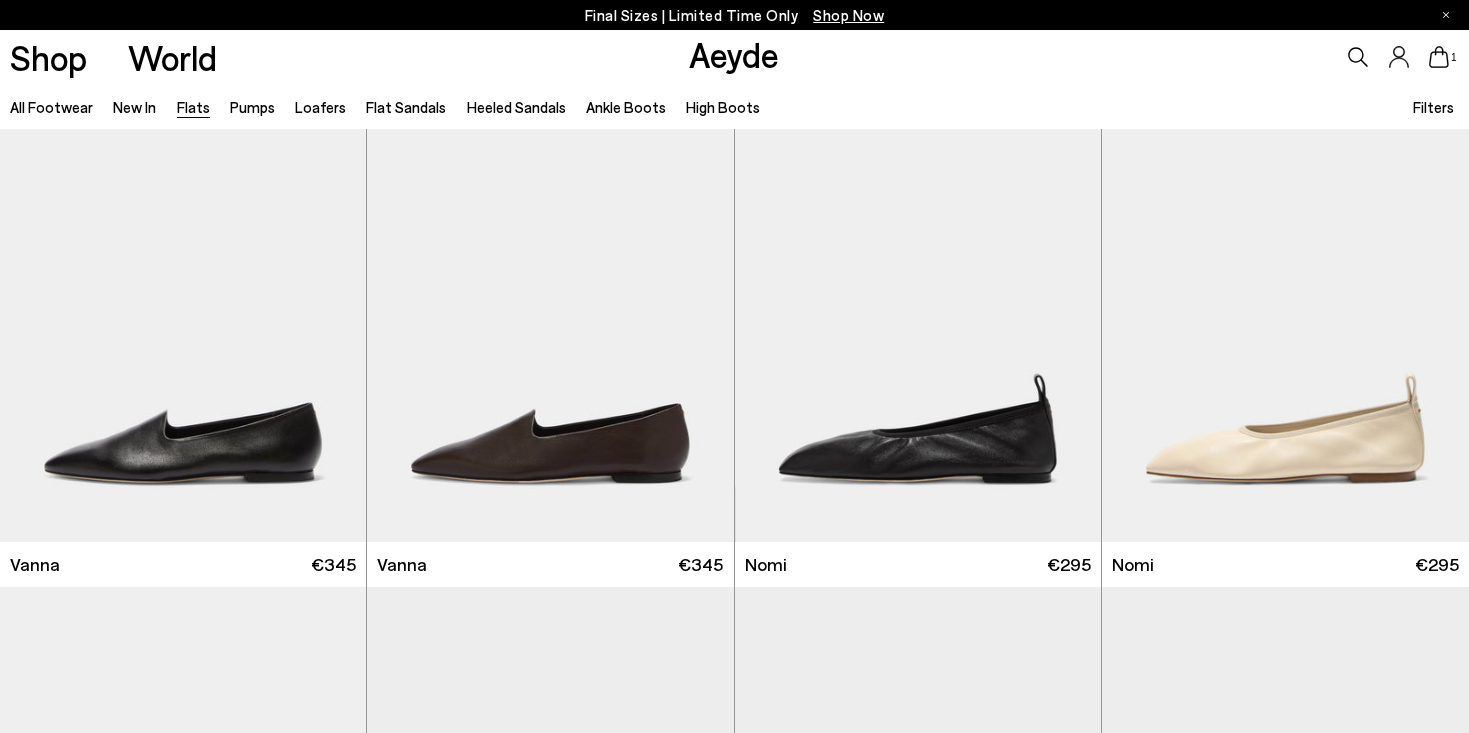 scroll, scrollTop: 1061, scrollLeft: 0, axis: vertical 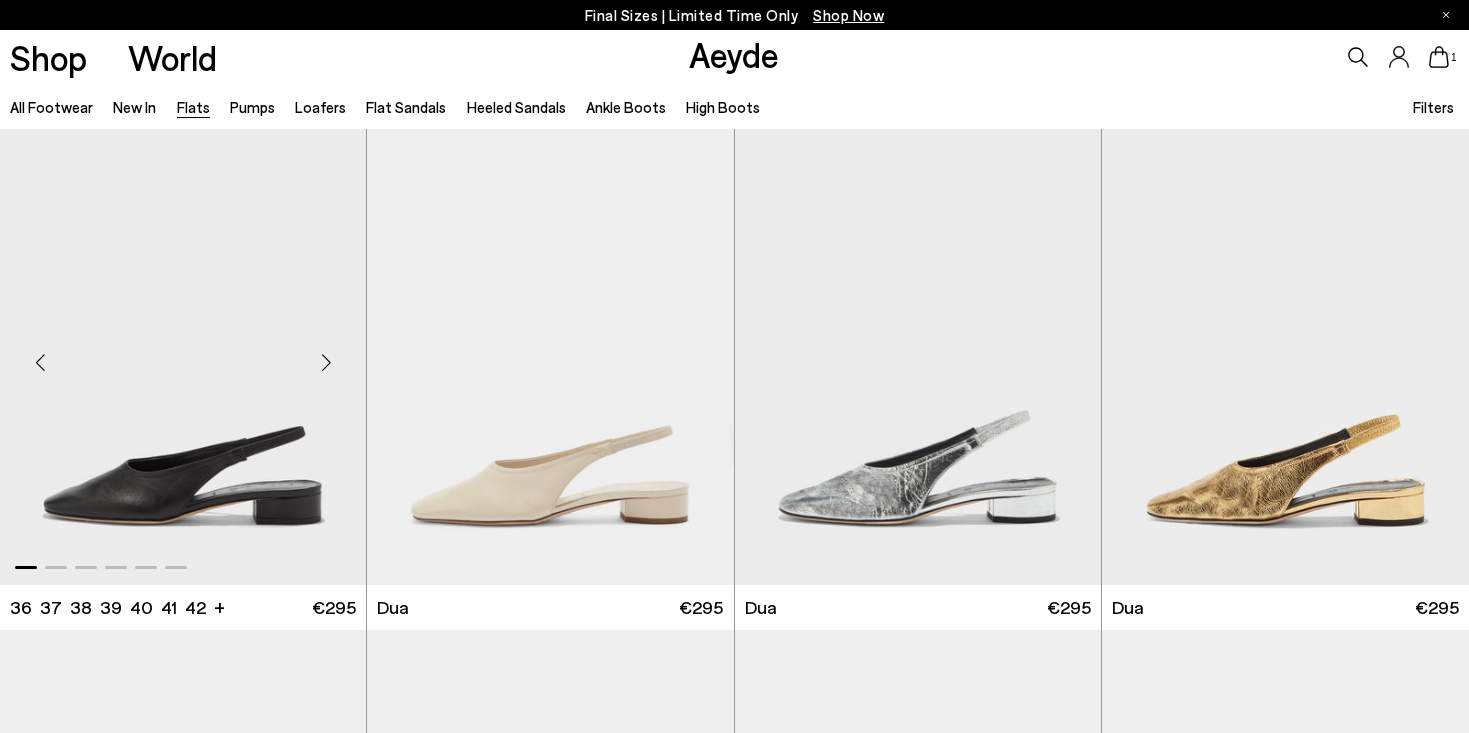 click at bounding box center (183, 354) 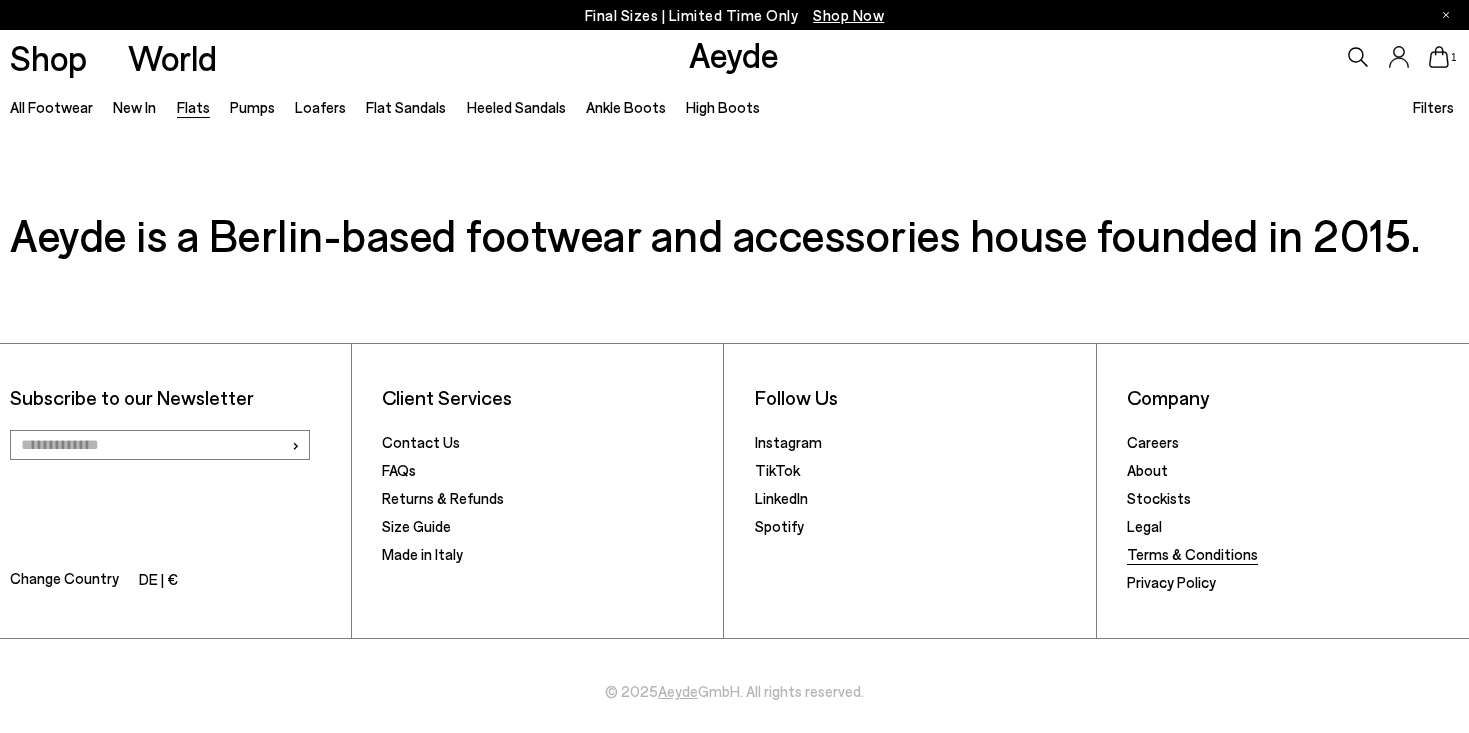 scroll, scrollTop: 11158, scrollLeft: 0, axis: vertical 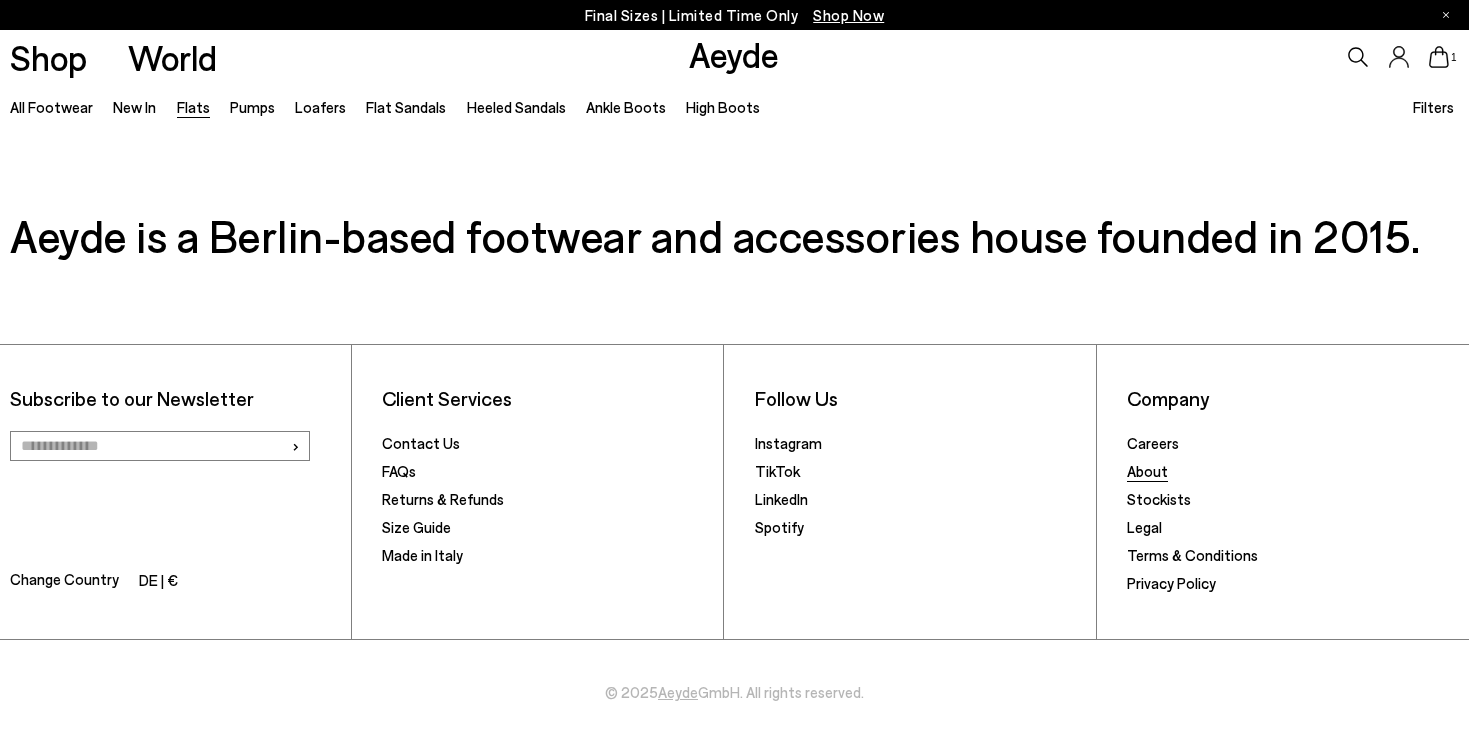 click on "About" at bounding box center [1147, 471] 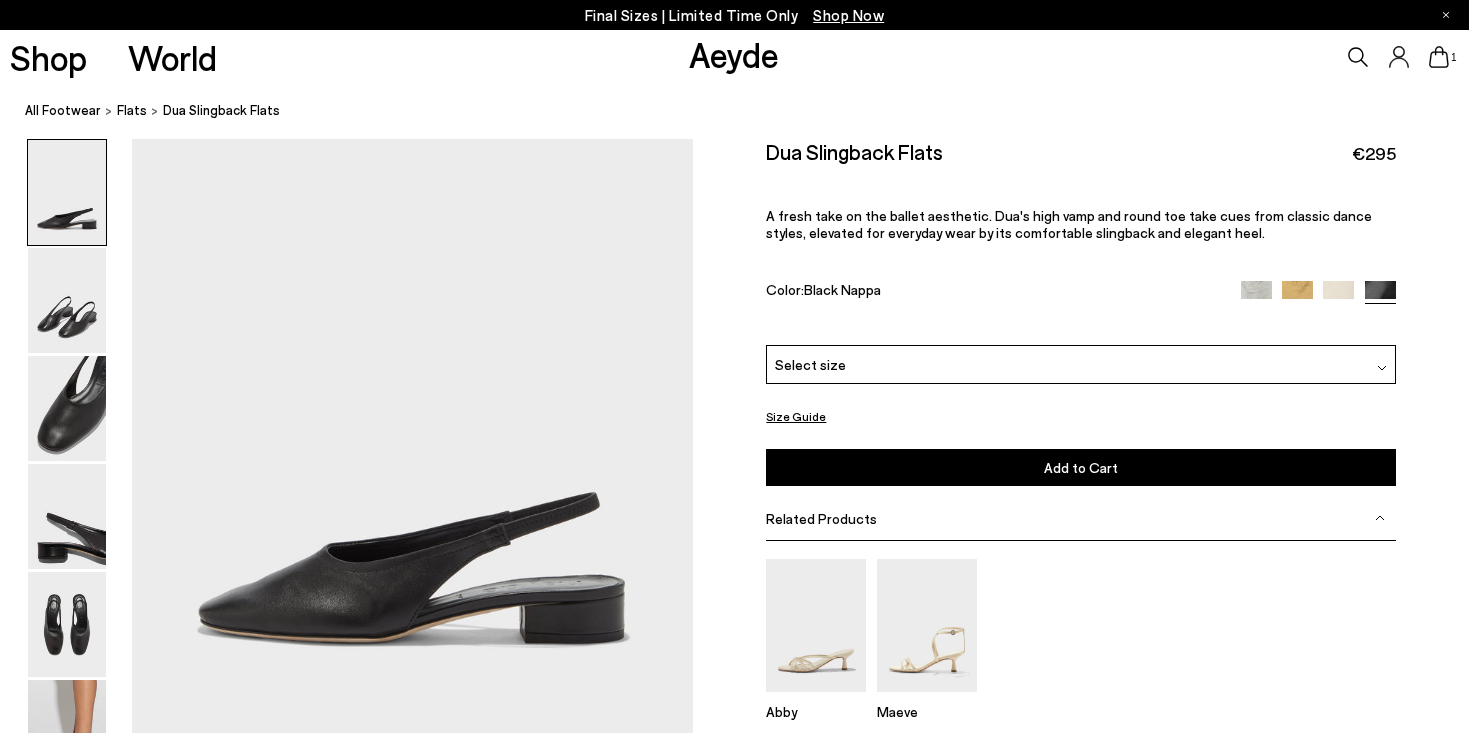 scroll, scrollTop: 0, scrollLeft: 0, axis: both 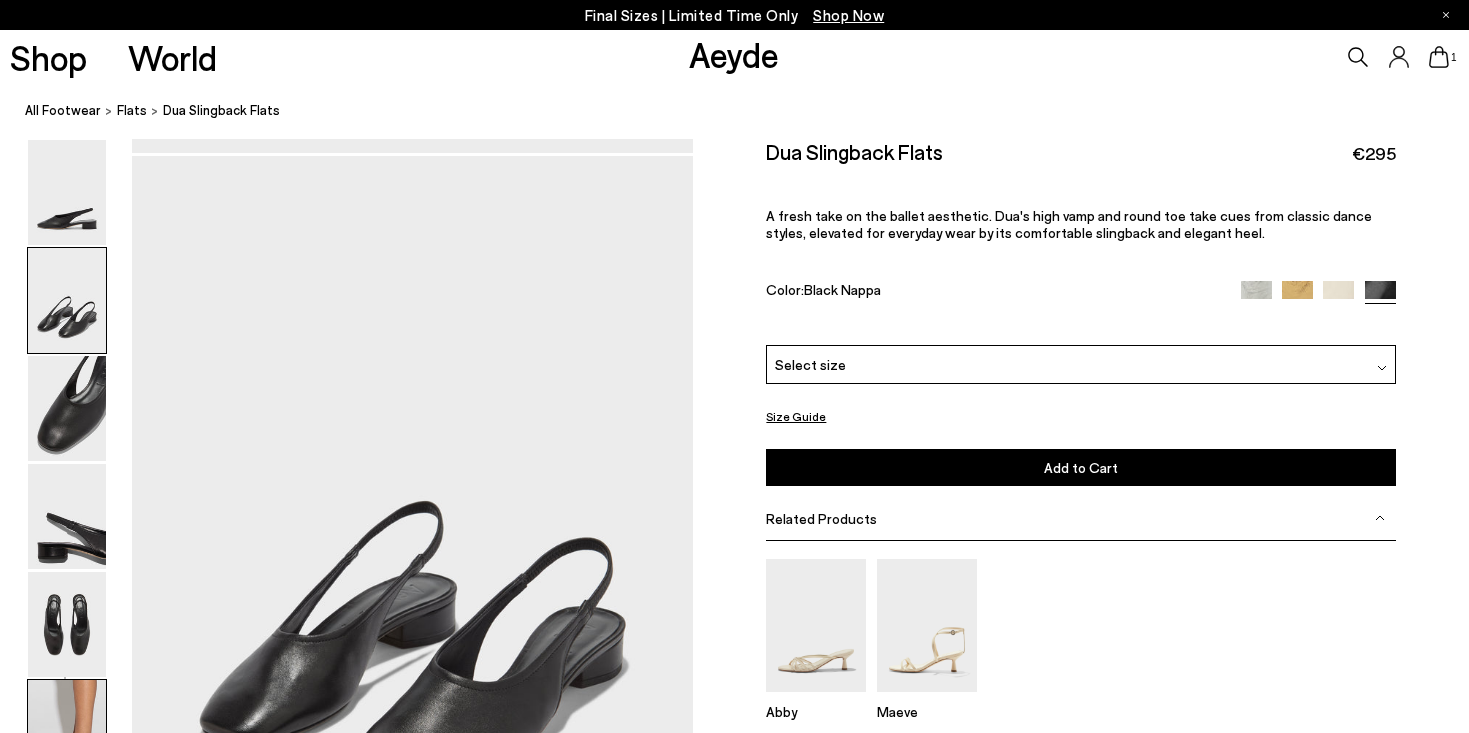 click at bounding box center (67, 732) 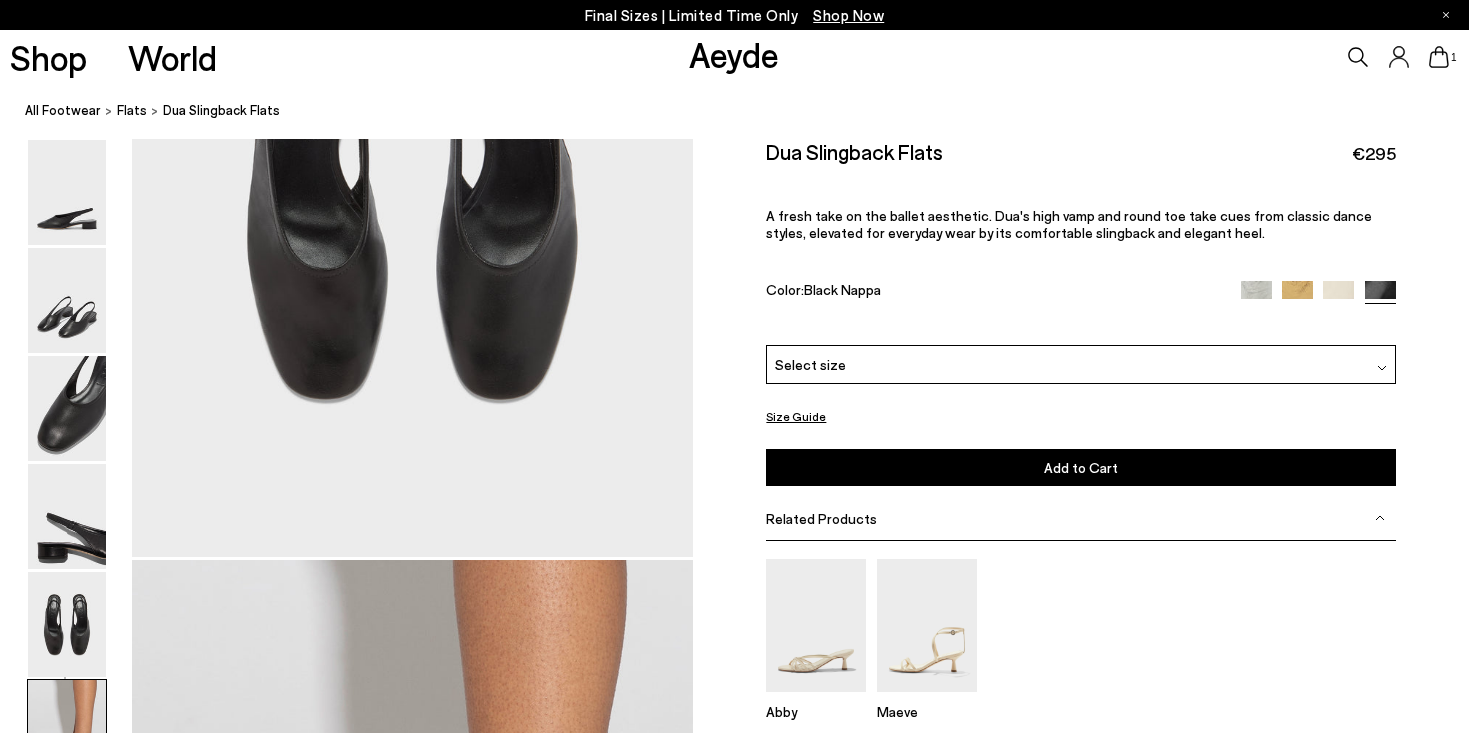 scroll, scrollTop: 3739, scrollLeft: 0, axis: vertical 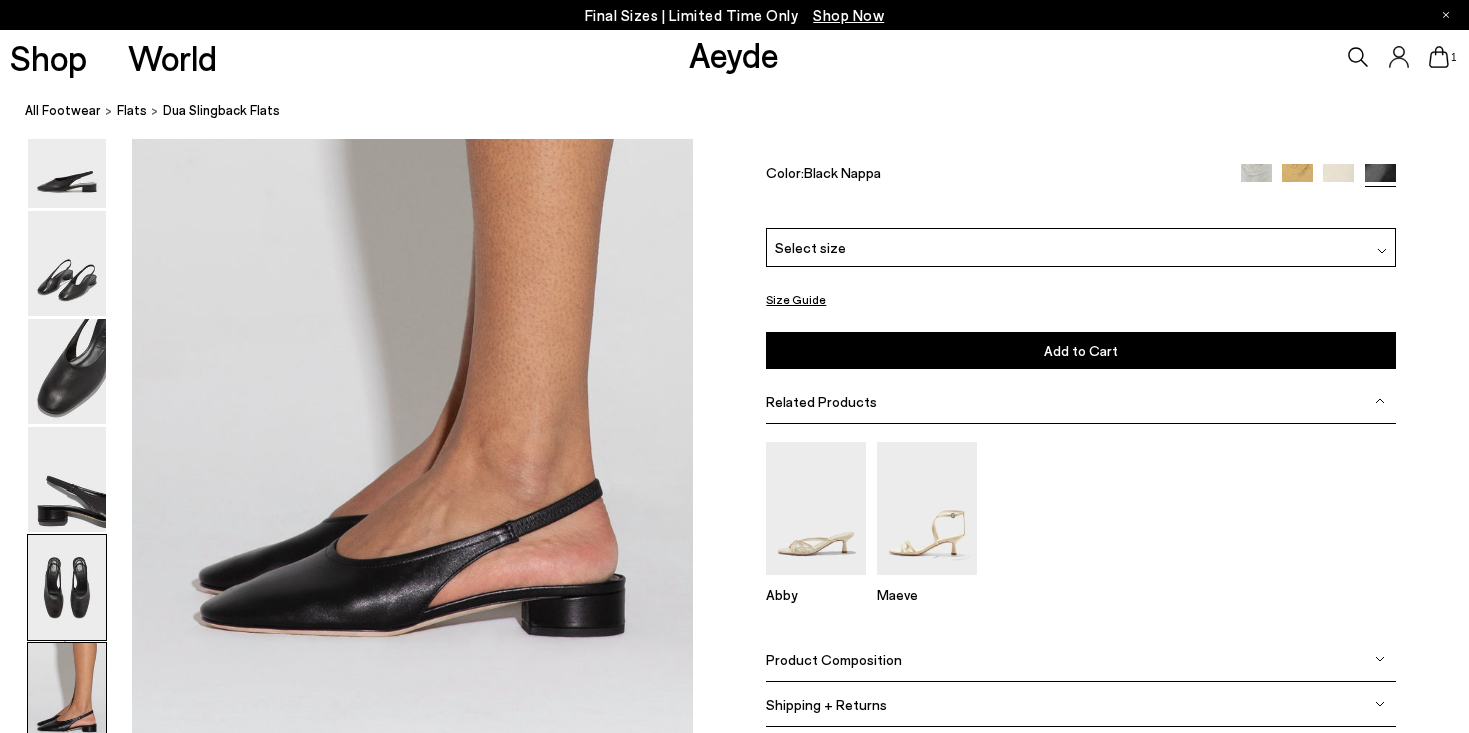 click at bounding box center (67, 587) 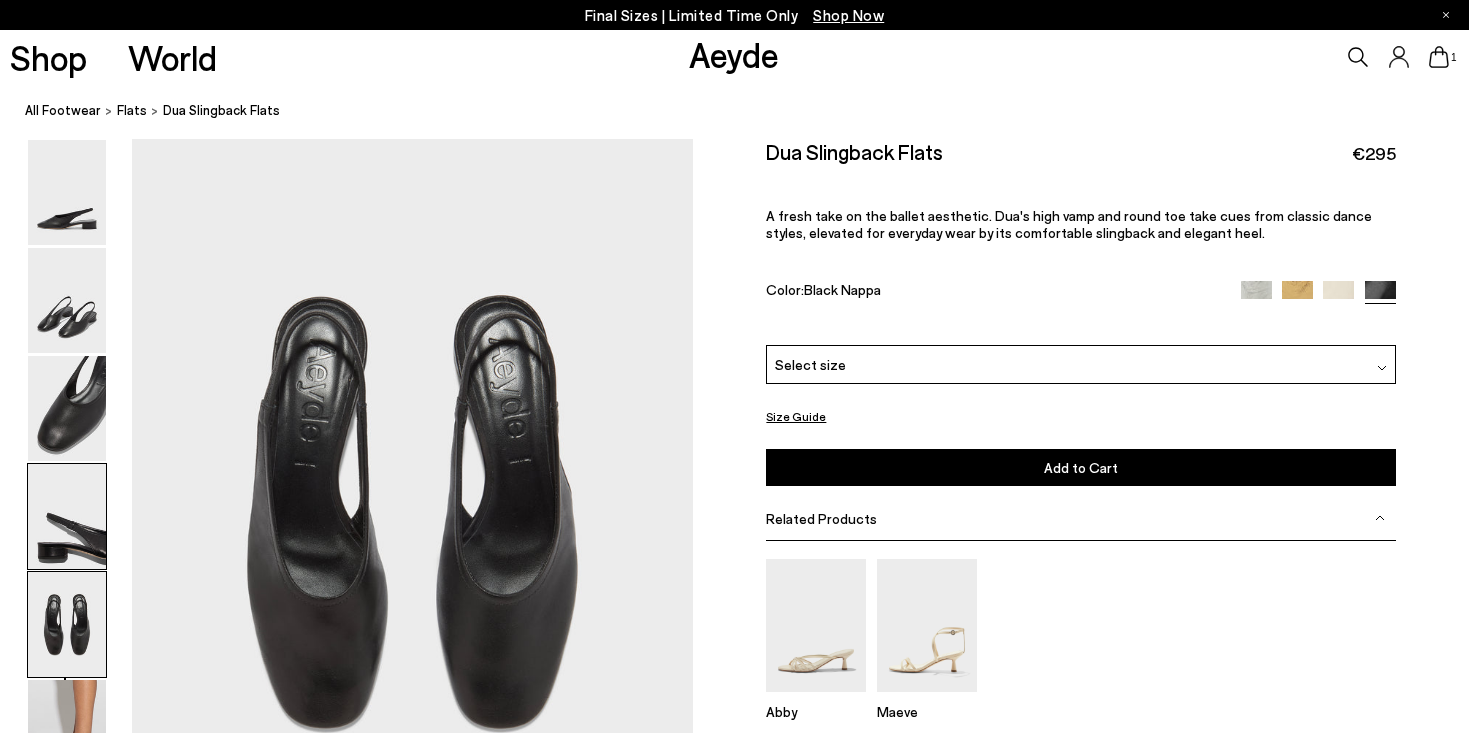 click at bounding box center (67, 516) 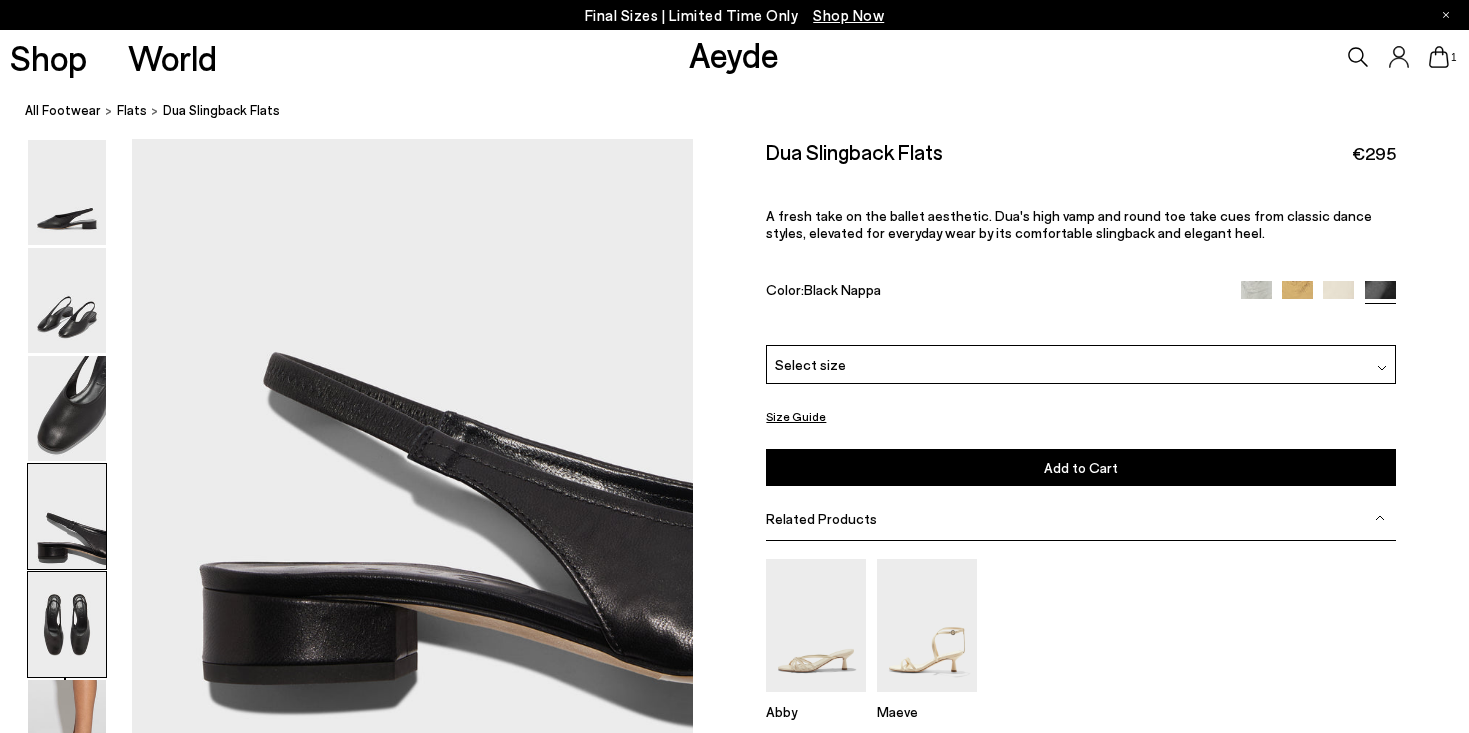 scroll, scrollTop: 2100, scrollLeft: 0, axis: vertical 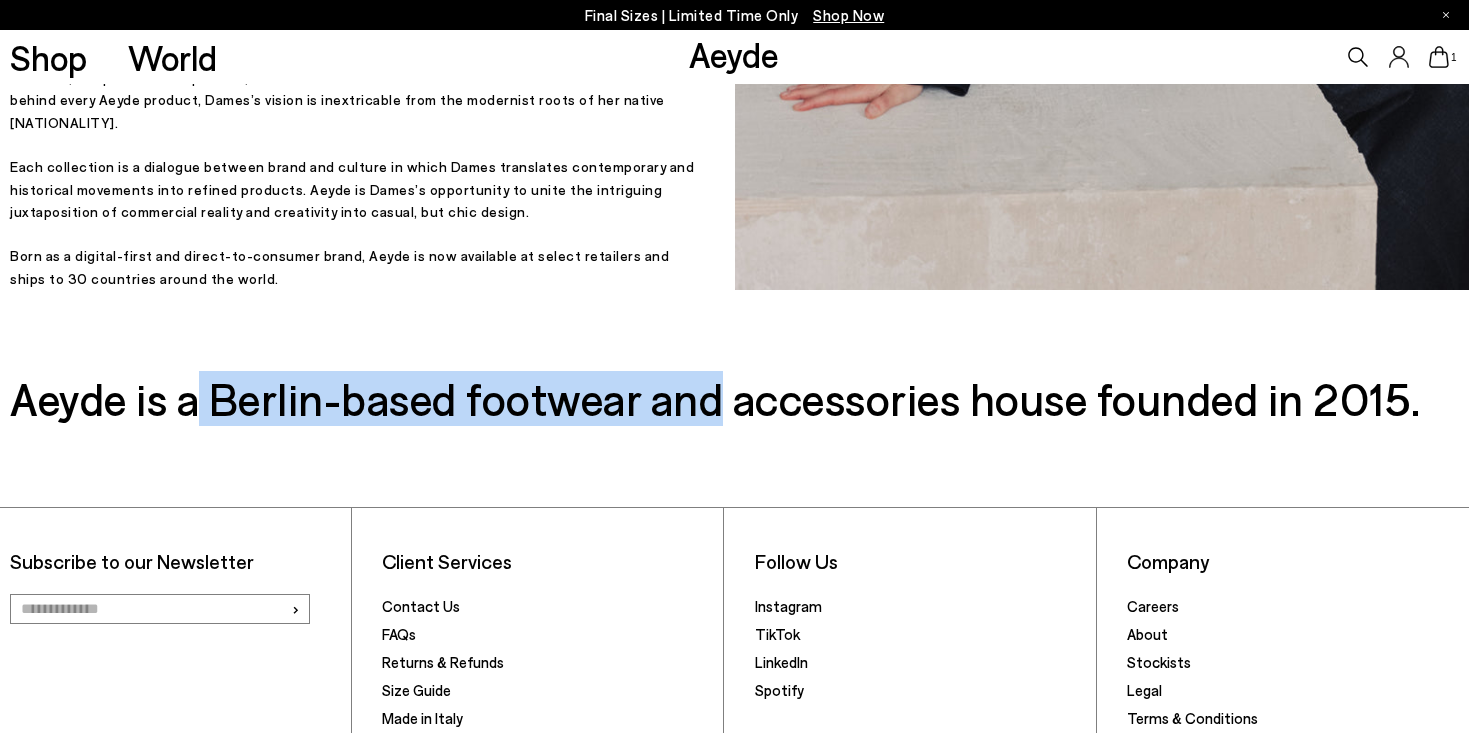 drag, startPoint x: 196, startPoint y: 407, endPoint x: 731, endPoint y: 422, distance: 535.21027 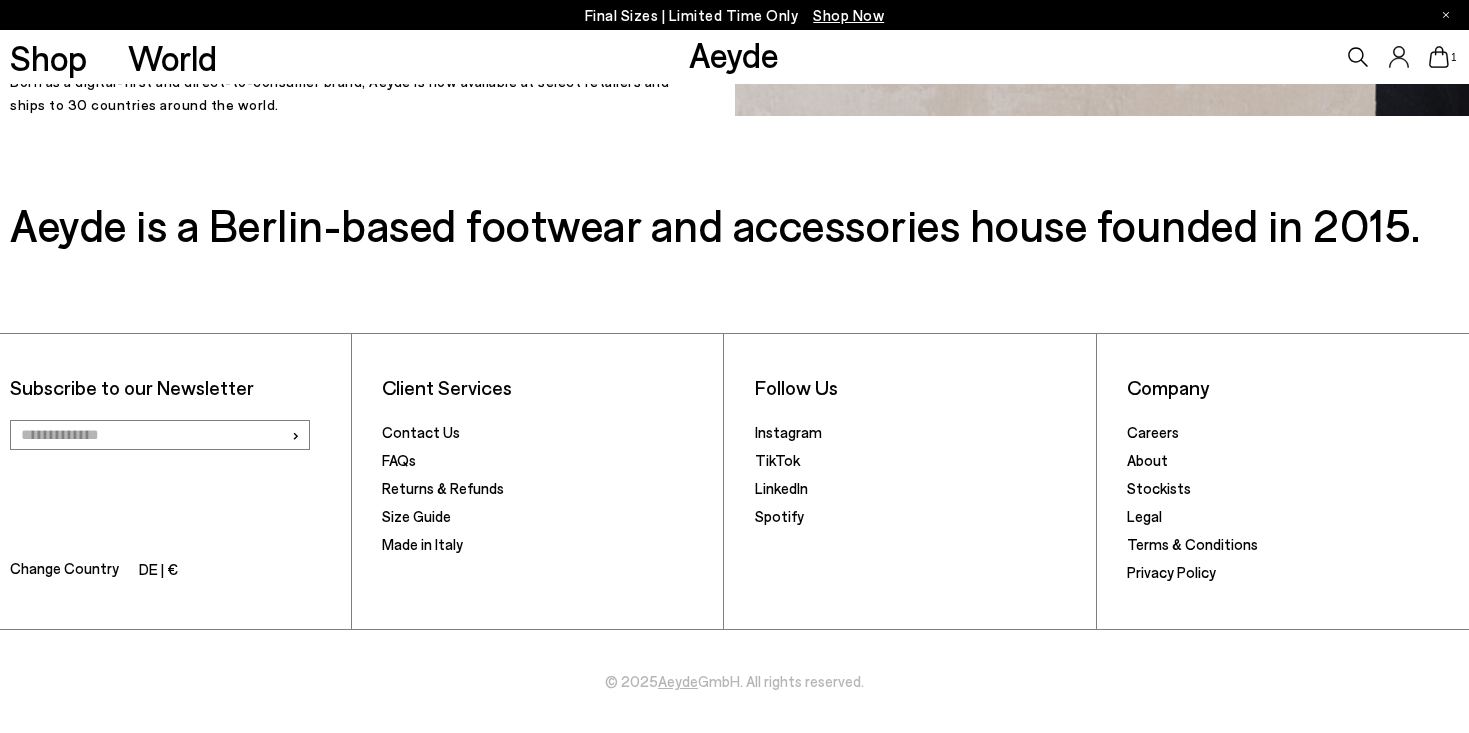 scroll, scrollTop: 923, scrollLeft: 0, axis: vertical 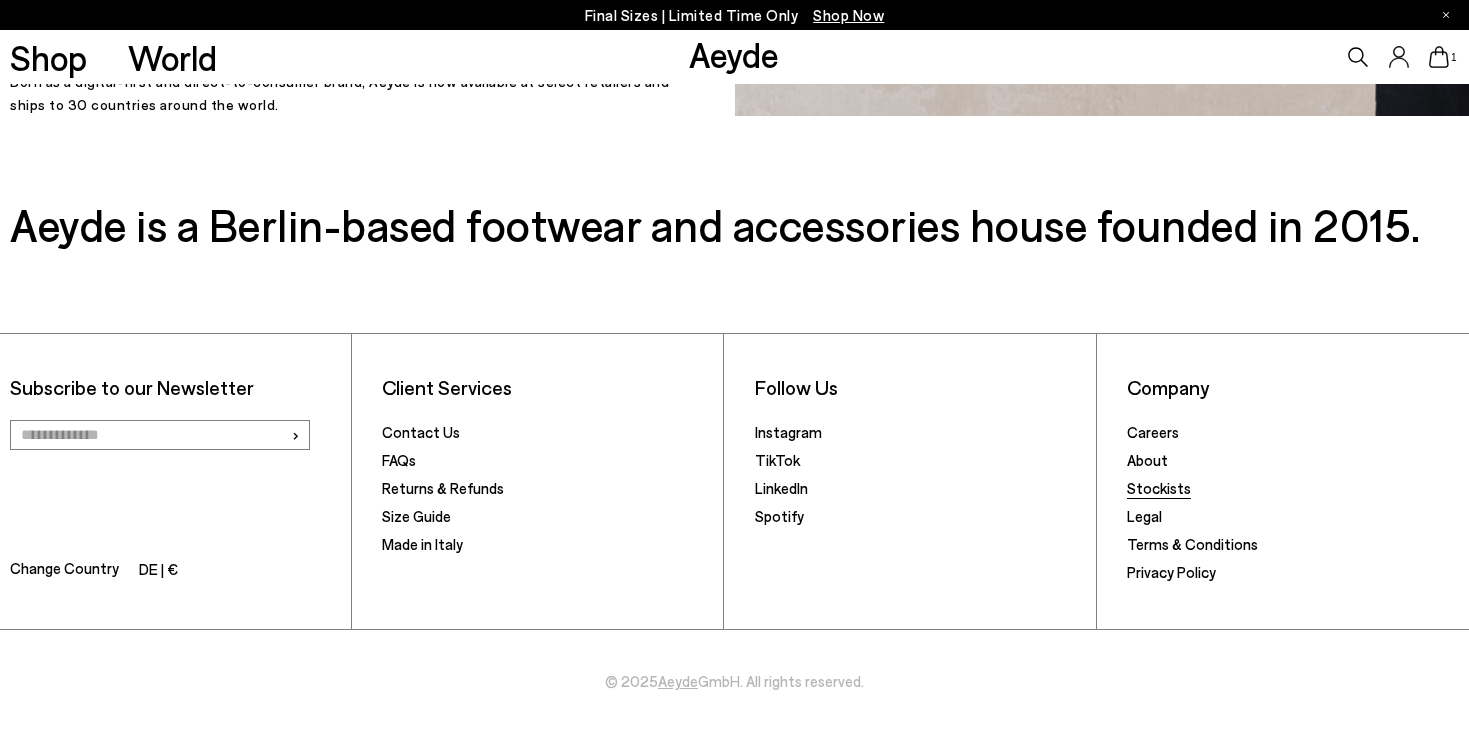 click on "Stockists" at bounding box center [1159, 488] 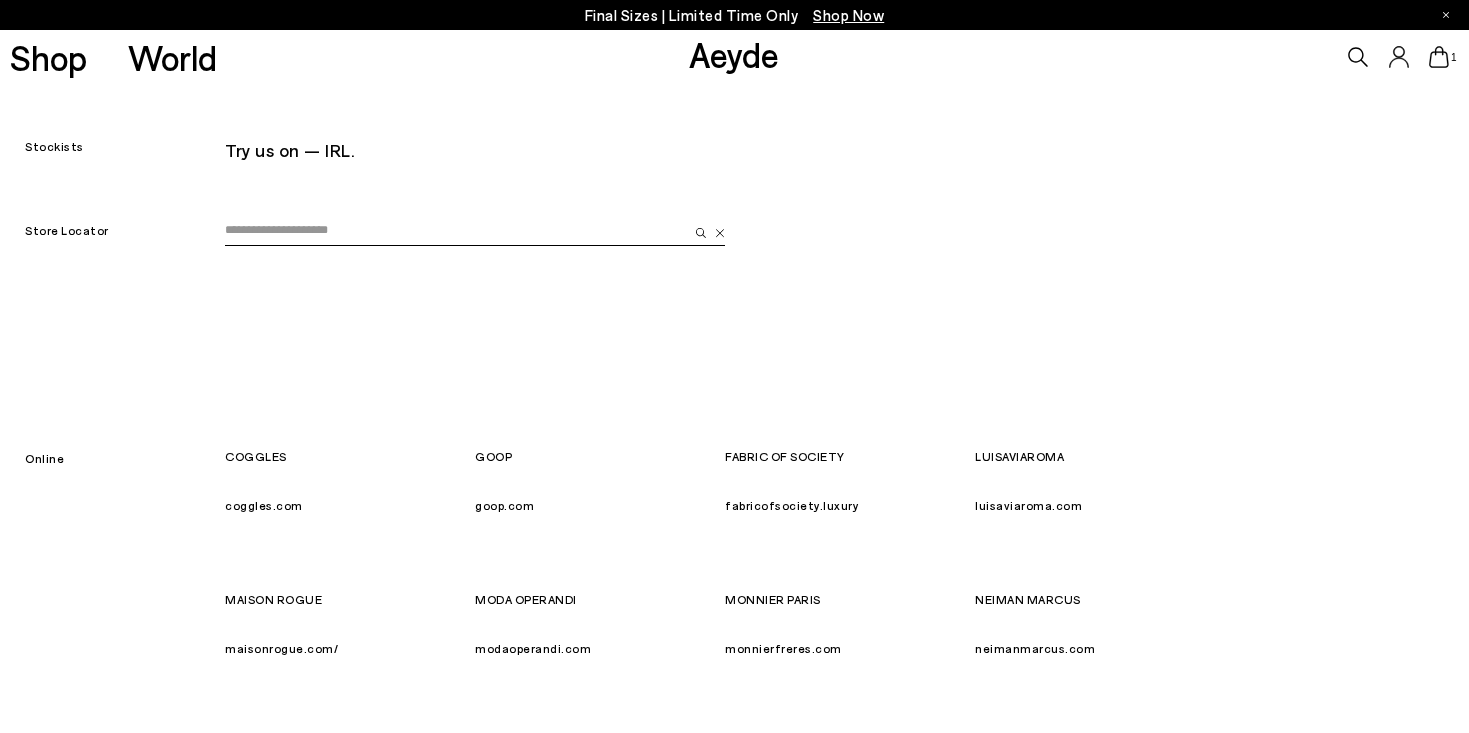 scroll, scrollTop: 0, scrollLeft: 0, axis: both 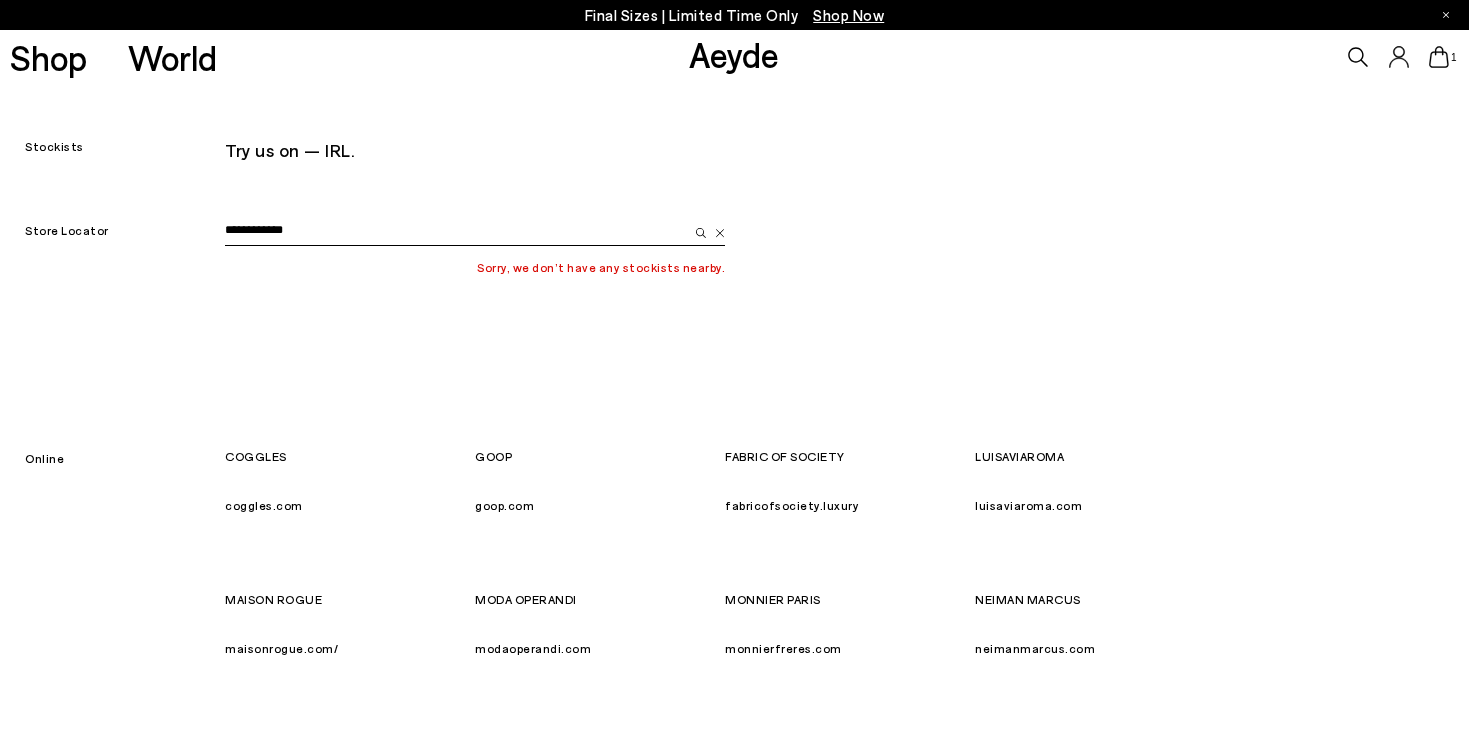 type on "**********" 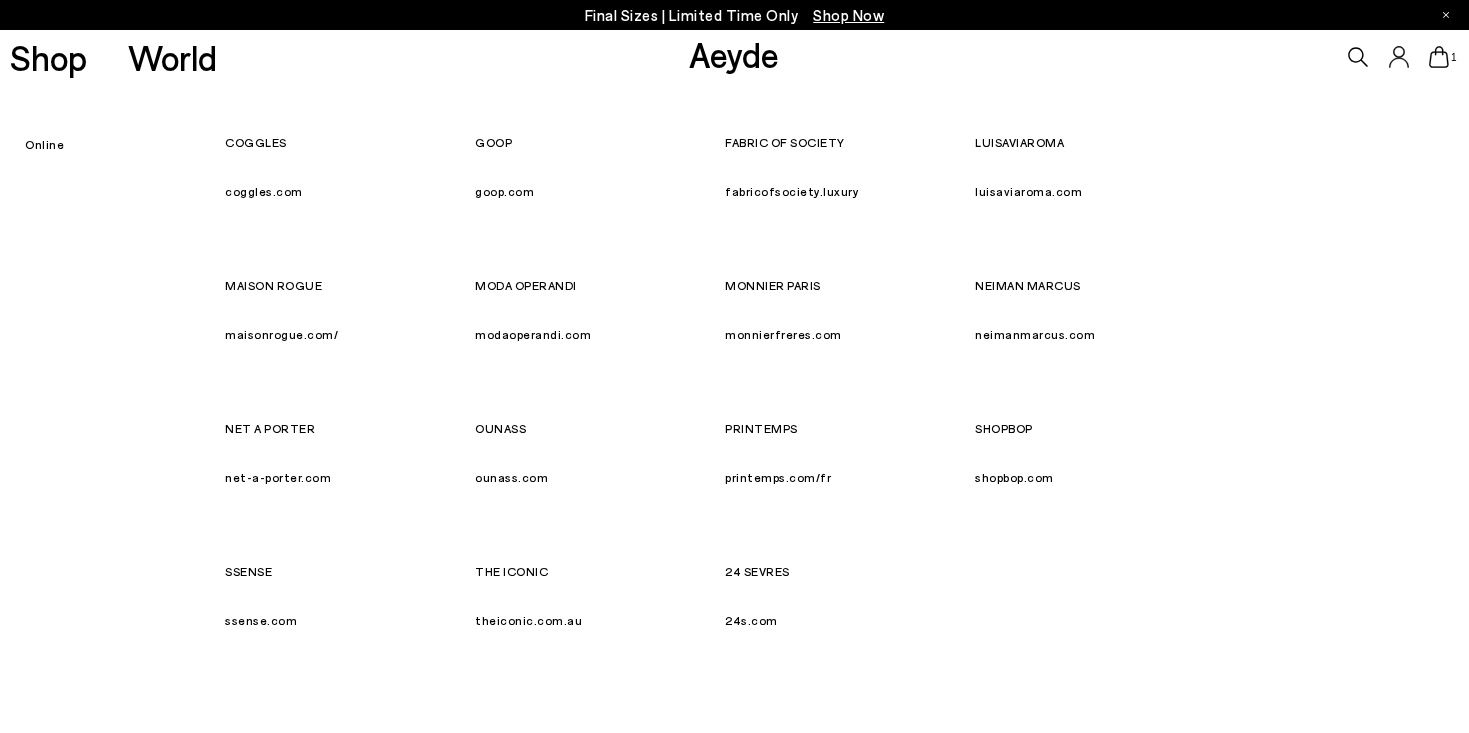 scroll, scrollTop: 325, scrollLeft: 0, axis: vertical 